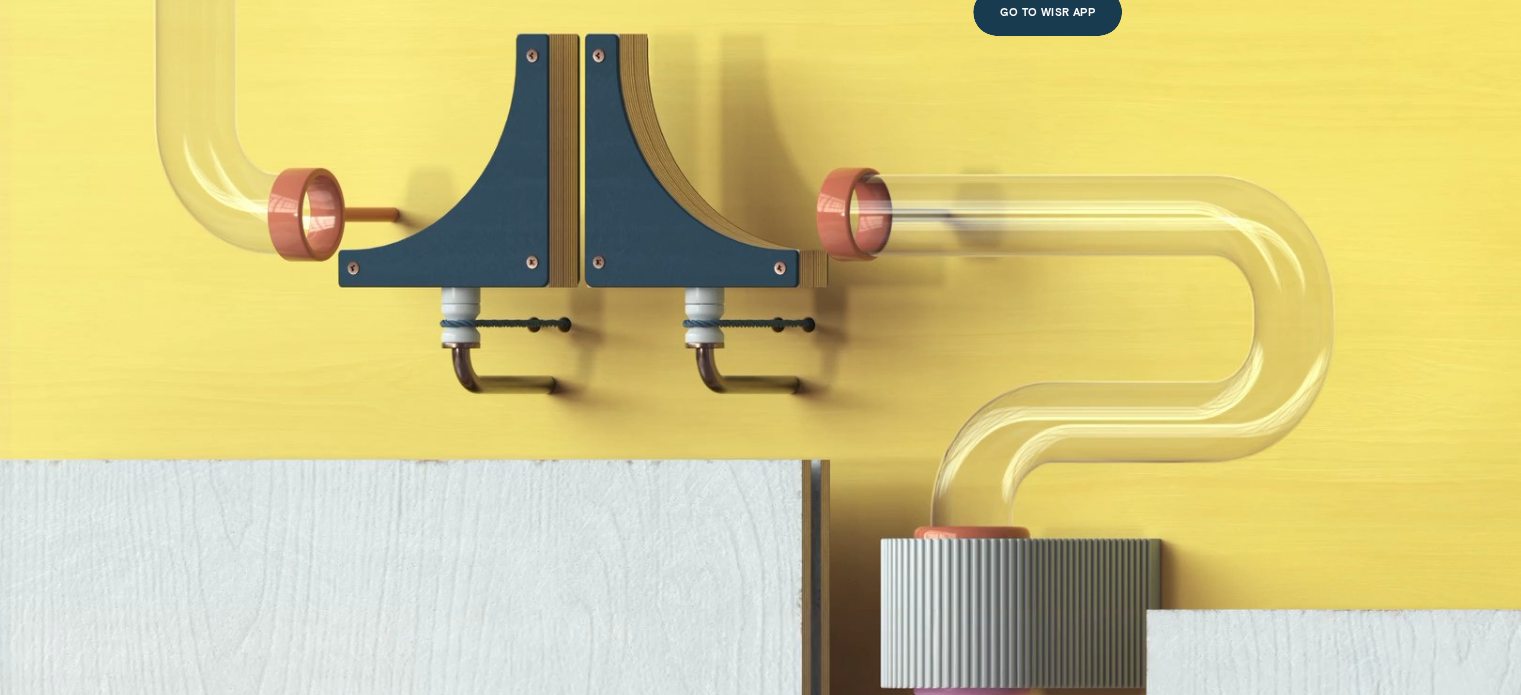 scroll, scrollTop: 1400, scrollLeft: 0, axis: vertical 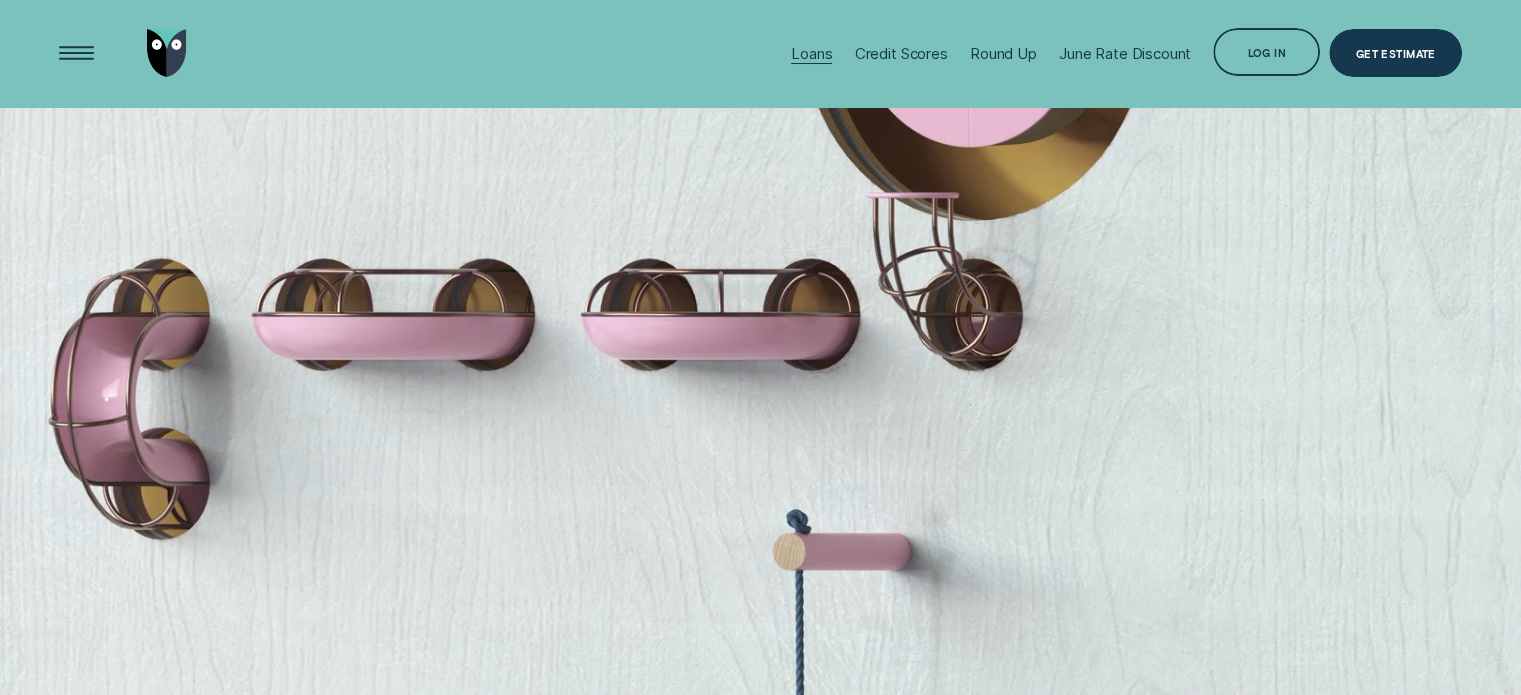click on "Loans" at bounding box center (811, 53) 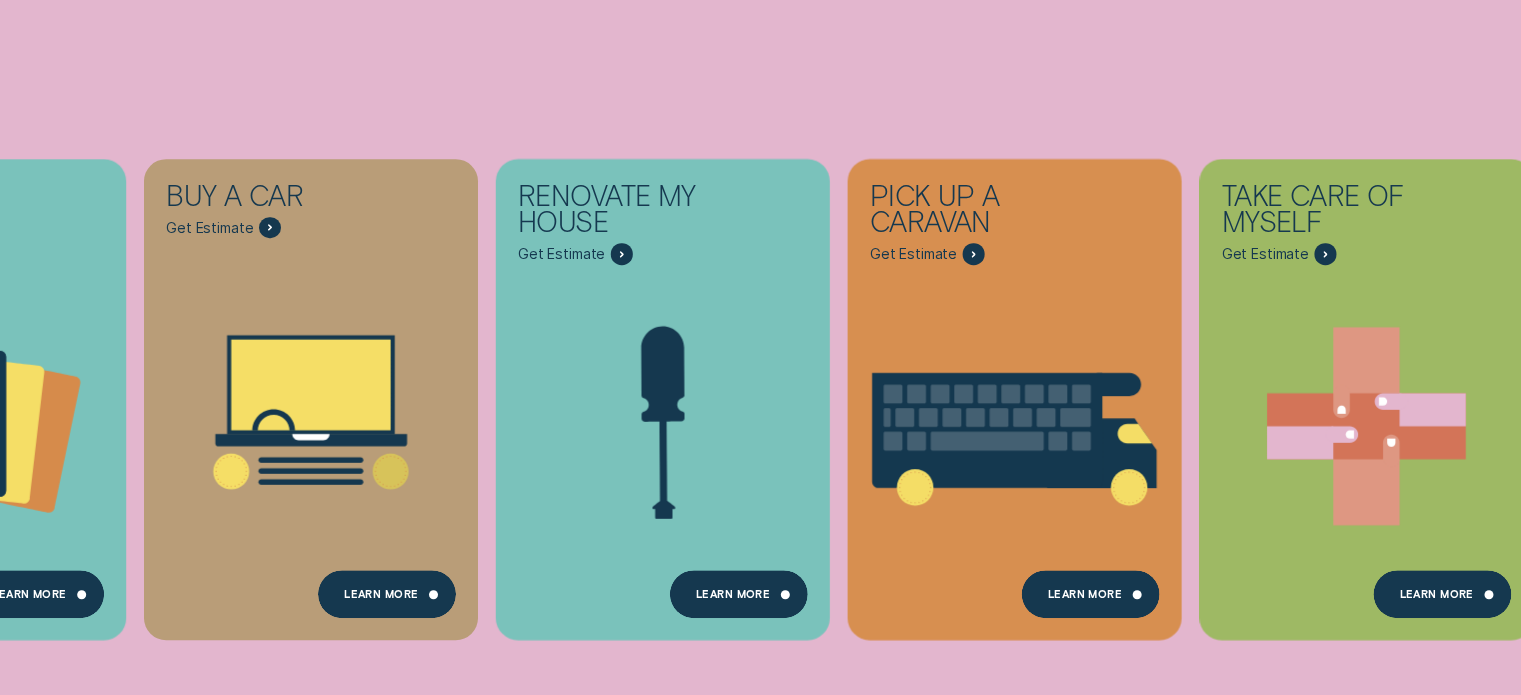 scroll, scrollTop: 400, scrollLeft: 0, axis: vertical 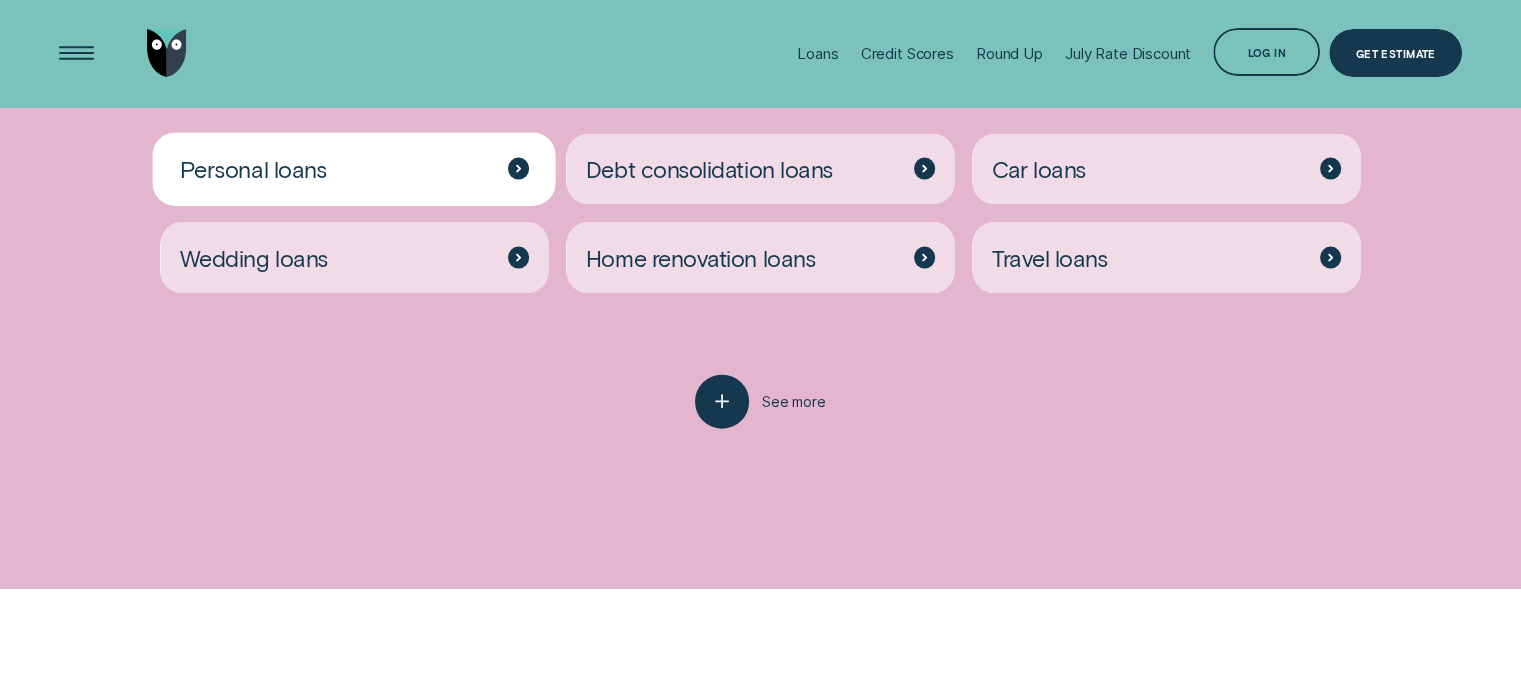 click on "Personal loans" at bounding box center (253, 169) 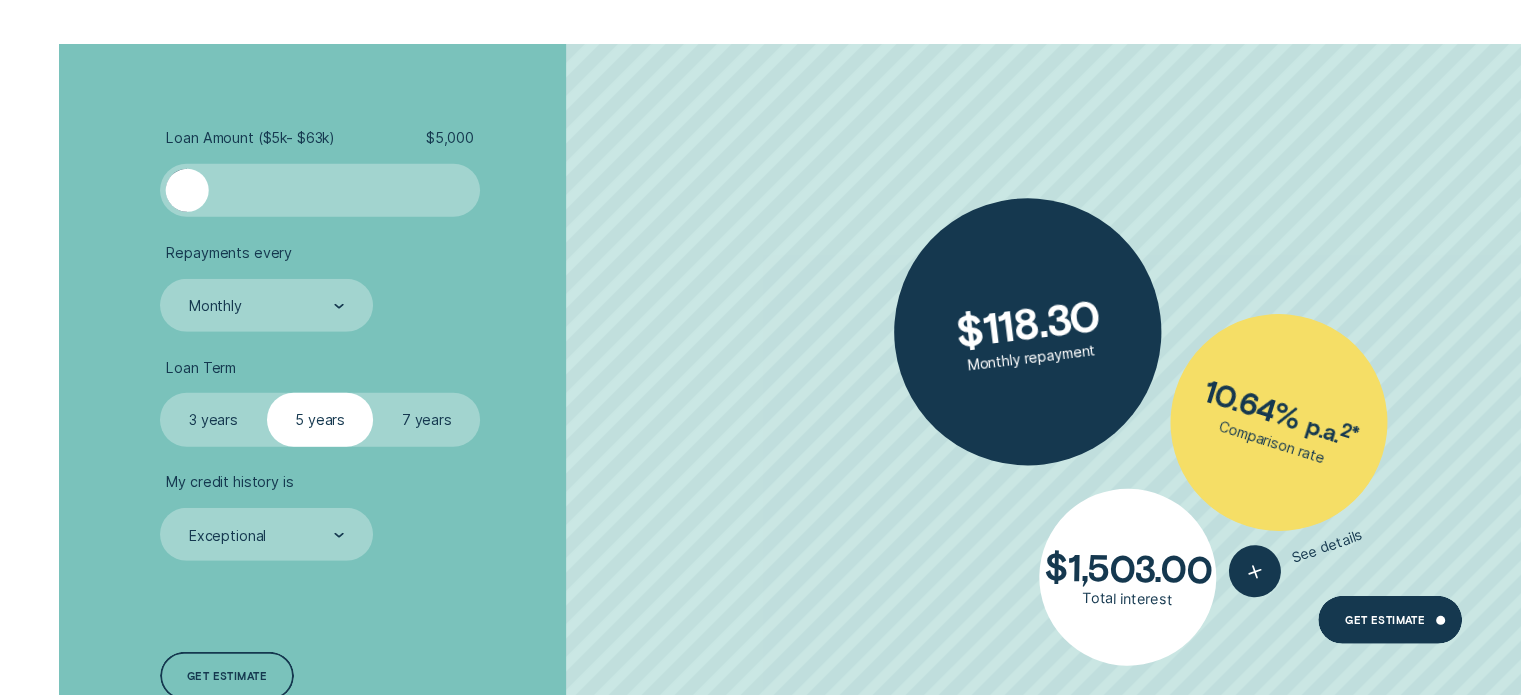 scroll, scrollTop: 5800, scrollLeft: 0, axis: vertical 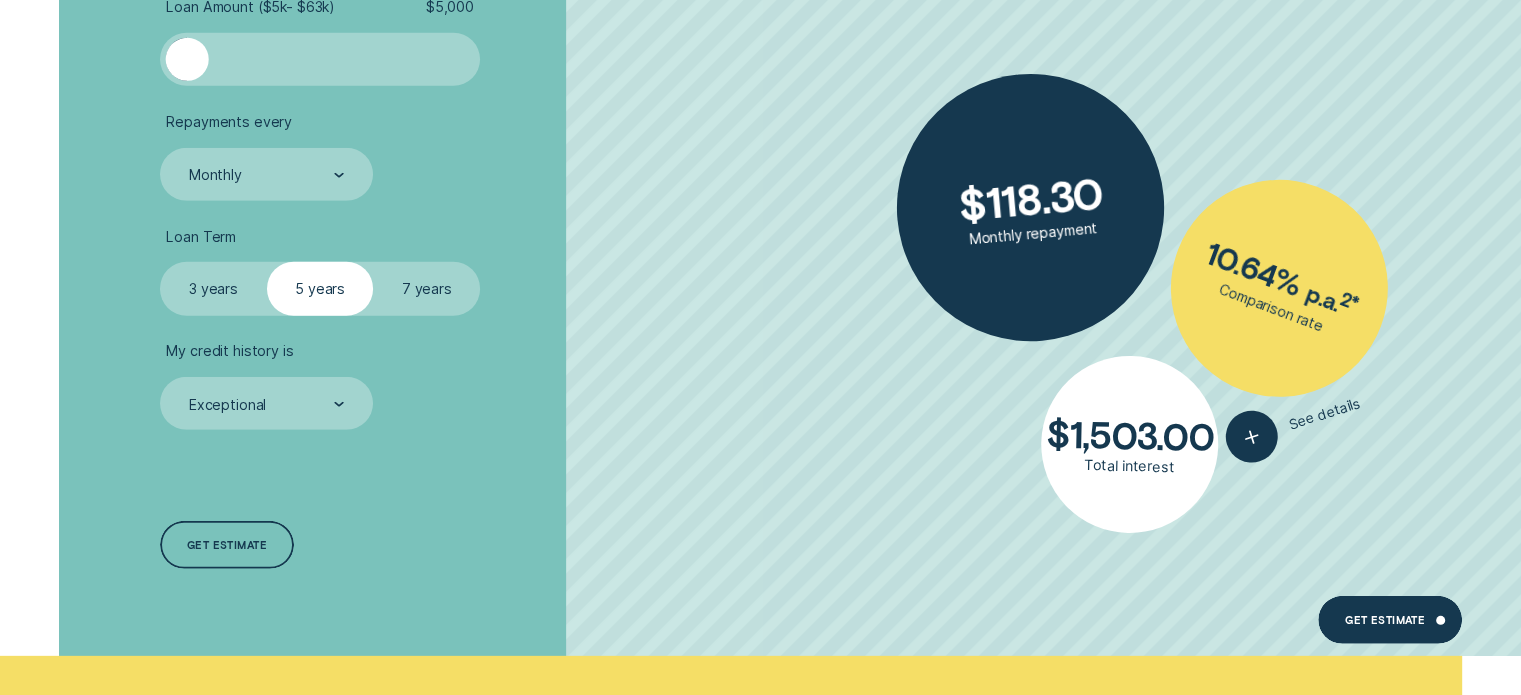 click on "3 years" at bounding box center [213, 288] 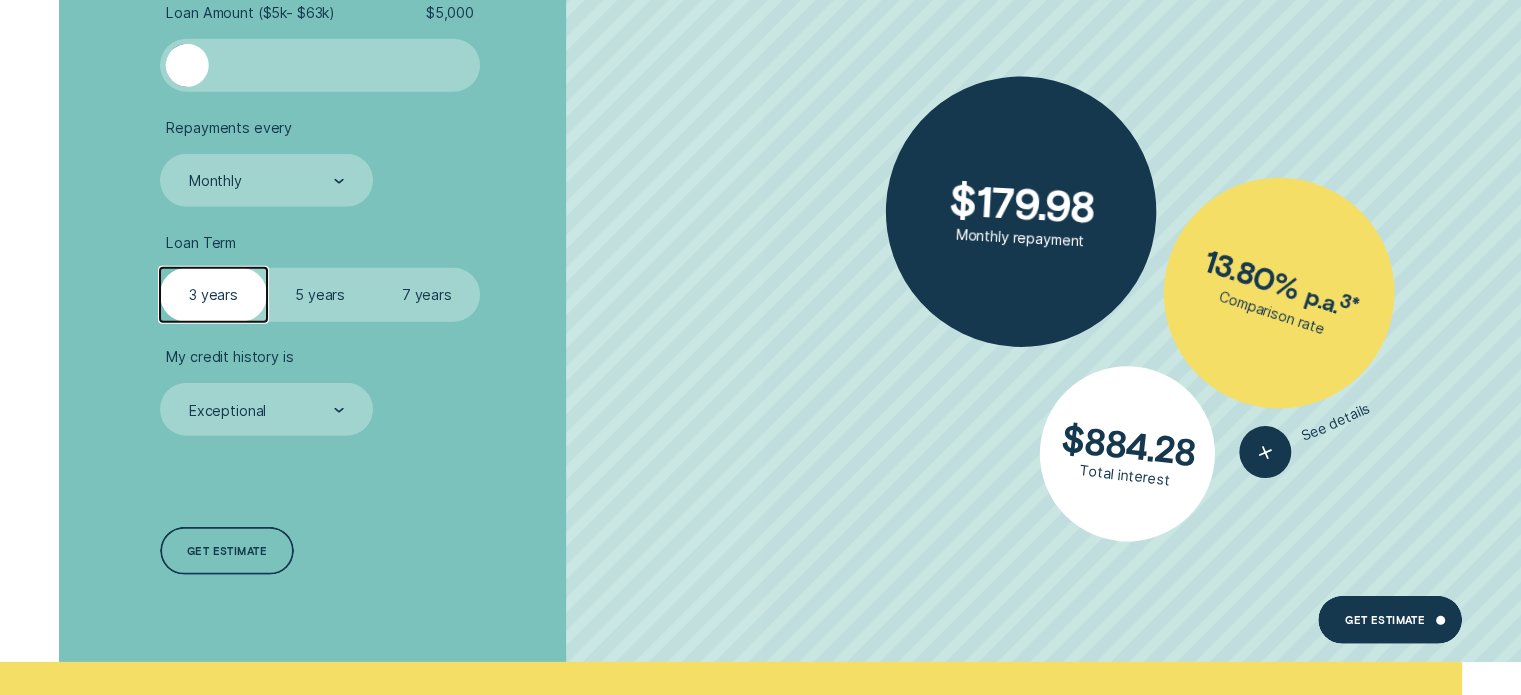 scroll, scrollTop: 5800, scrollLeft: 0, axis: vertical 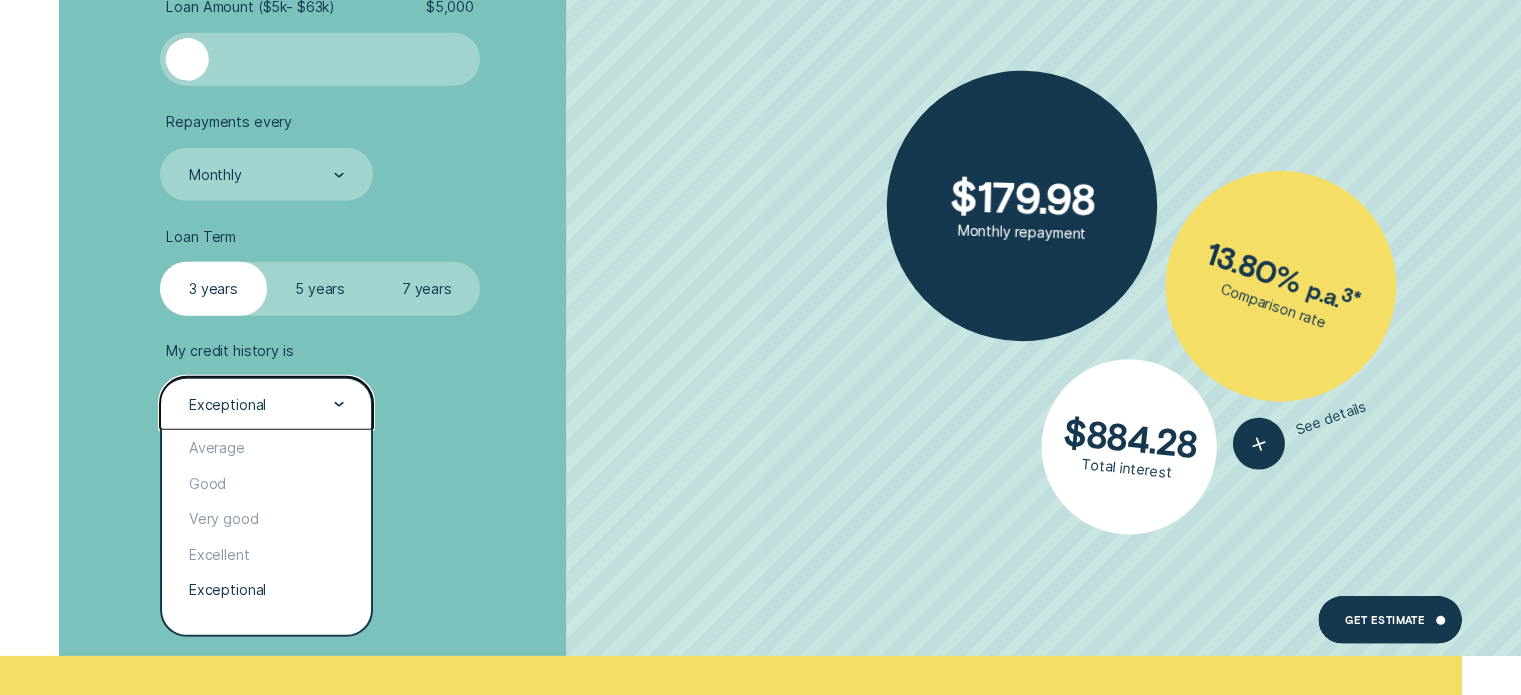 click on "Exceptional" at bounding box center [266, 403] 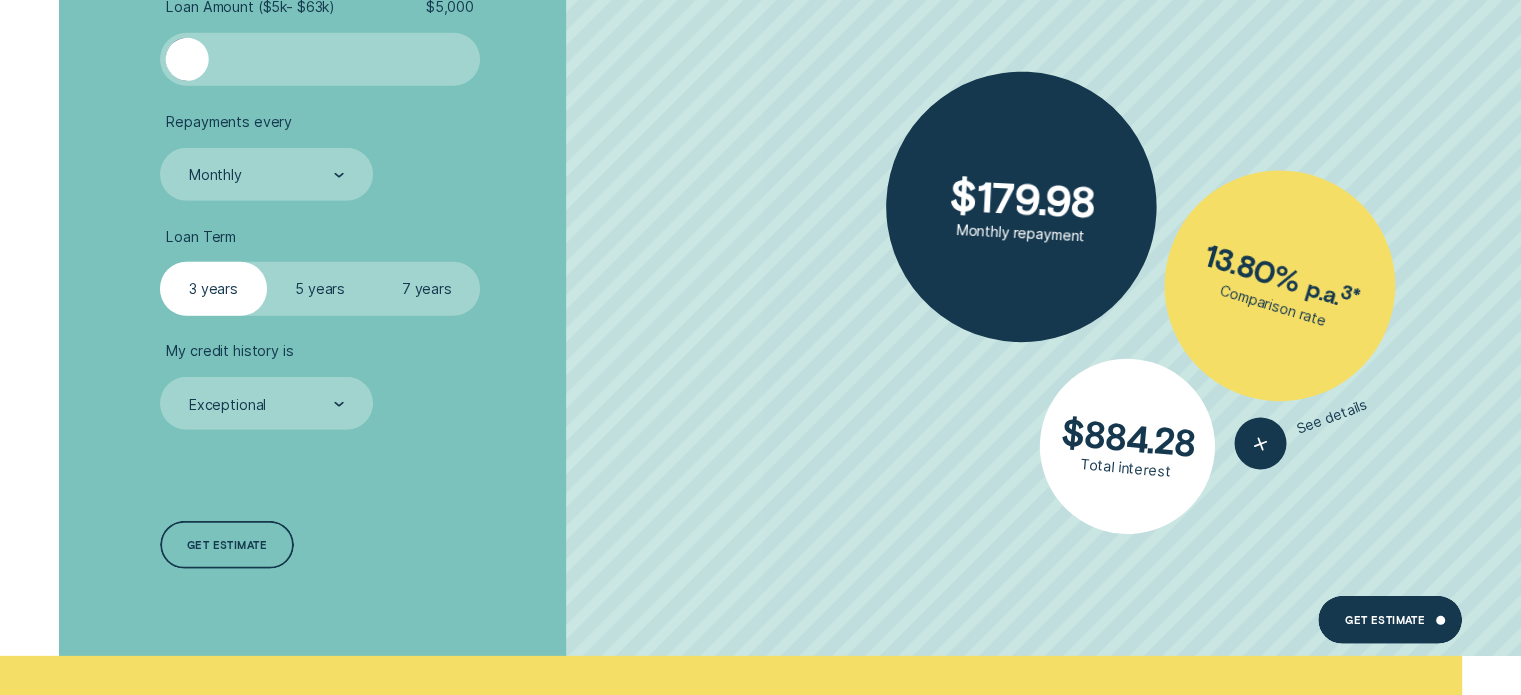 click on "5 years" at bounding box center [320, 288] 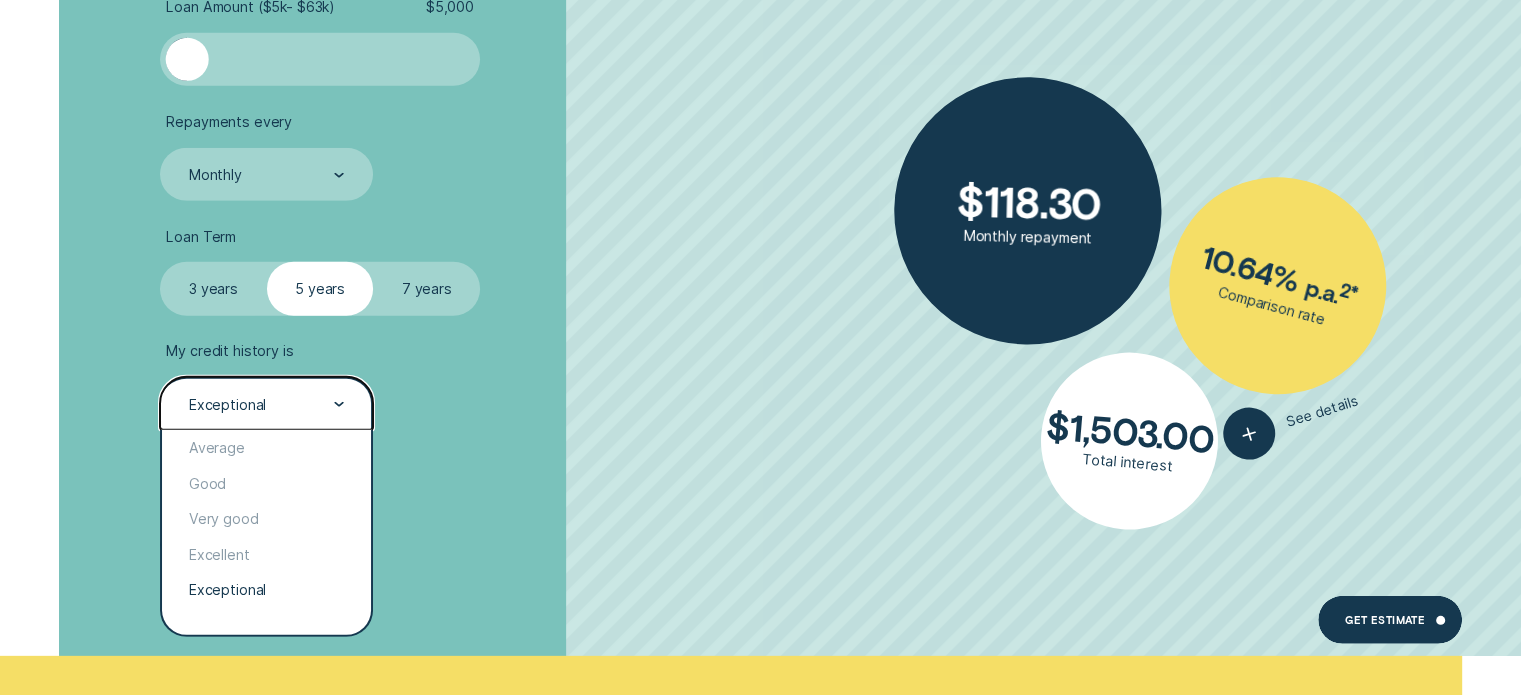 click on "Exceptional" at bounding box center [266, 403] 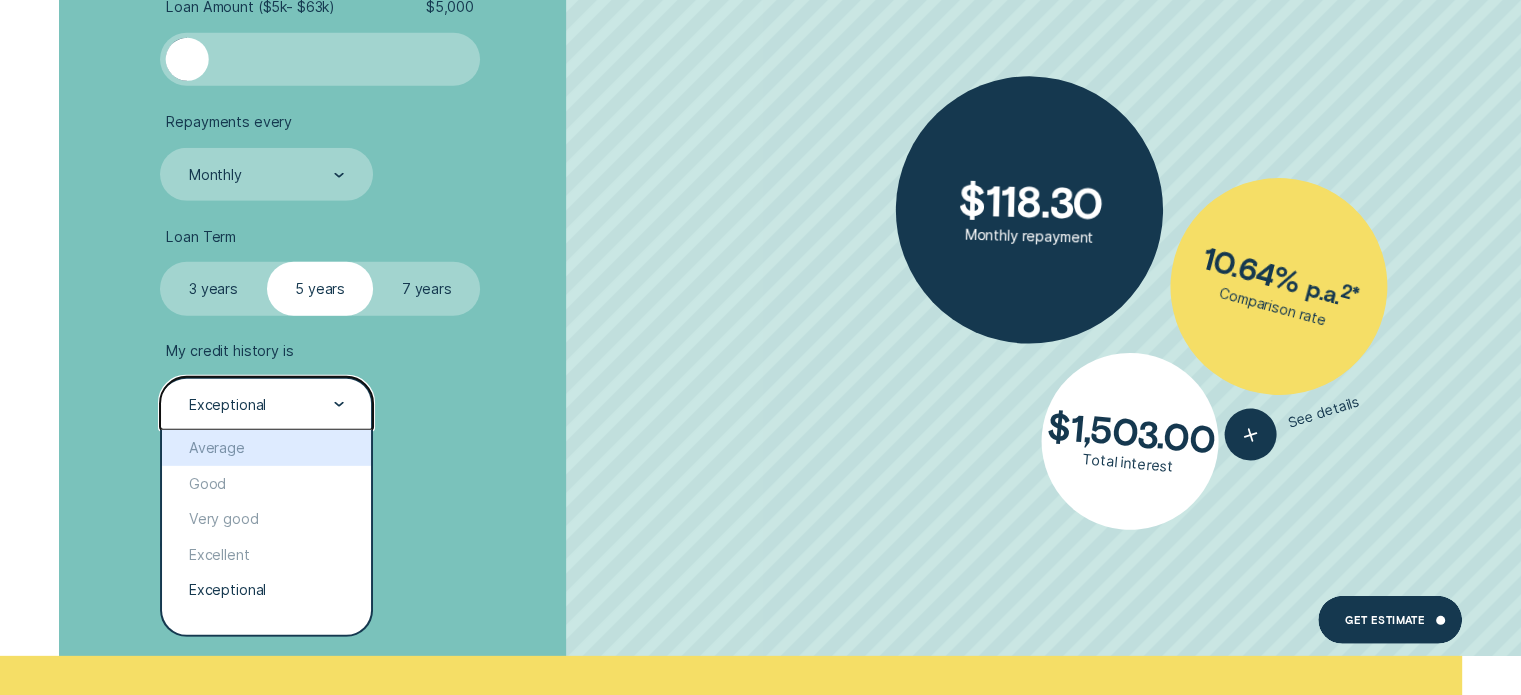 click on "7 years" at bounding box center [427, 288] 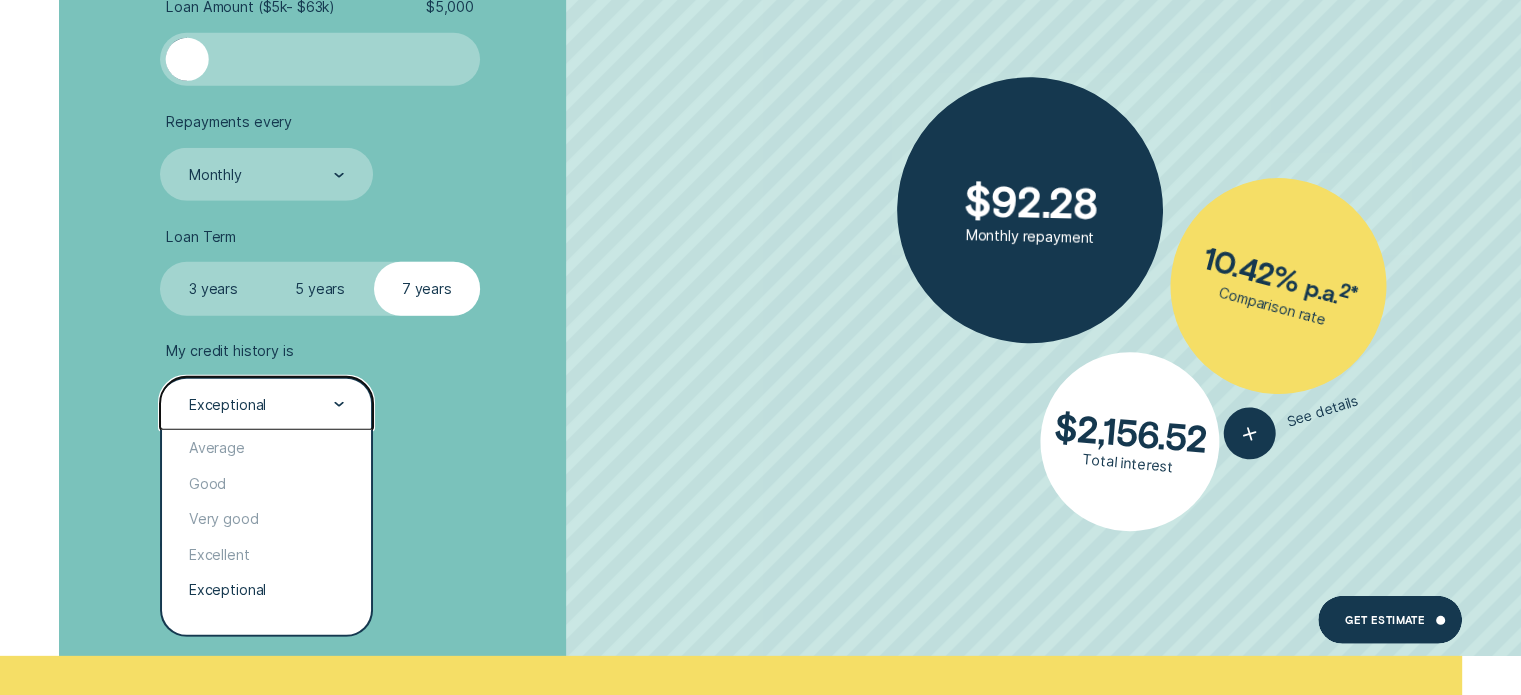 click on "Exceptional" at bounding box center [265, 405] 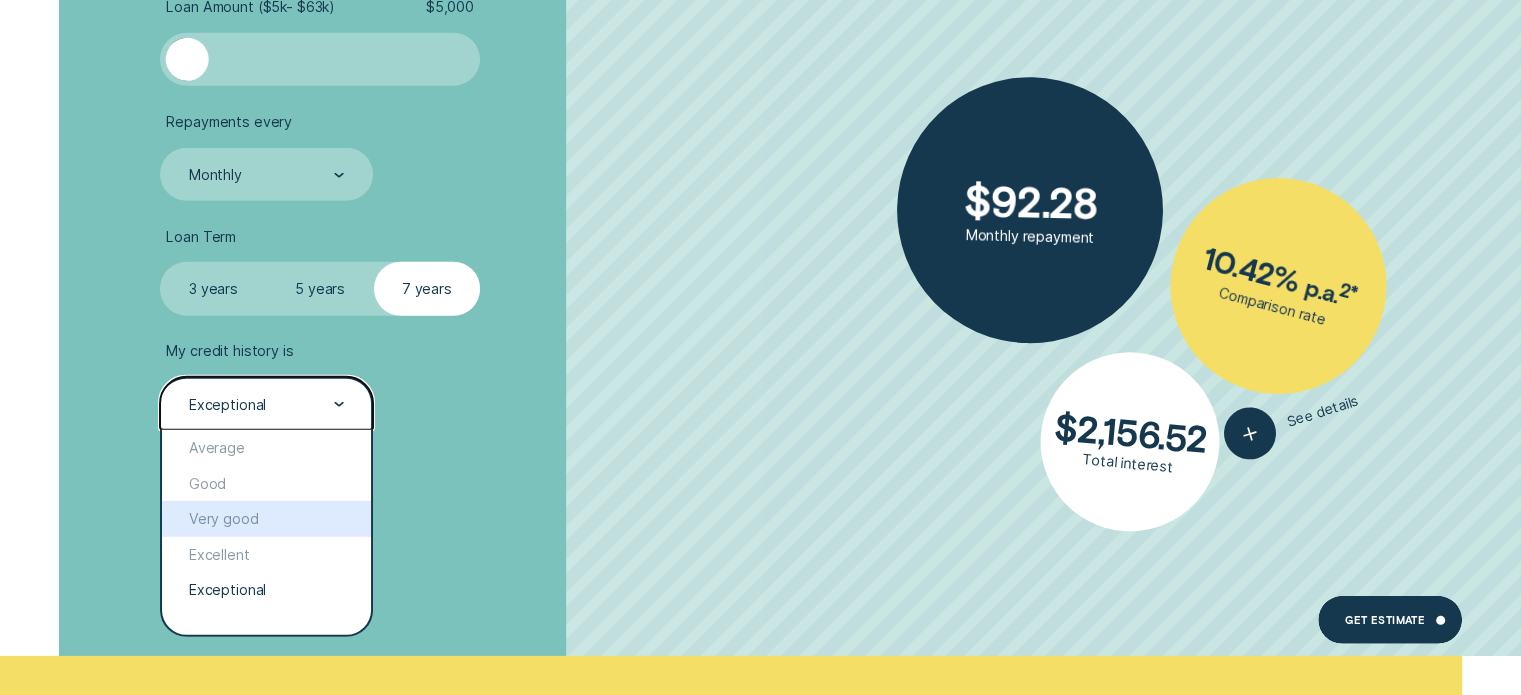 click on "5 years" at bounding box center (320, 288) 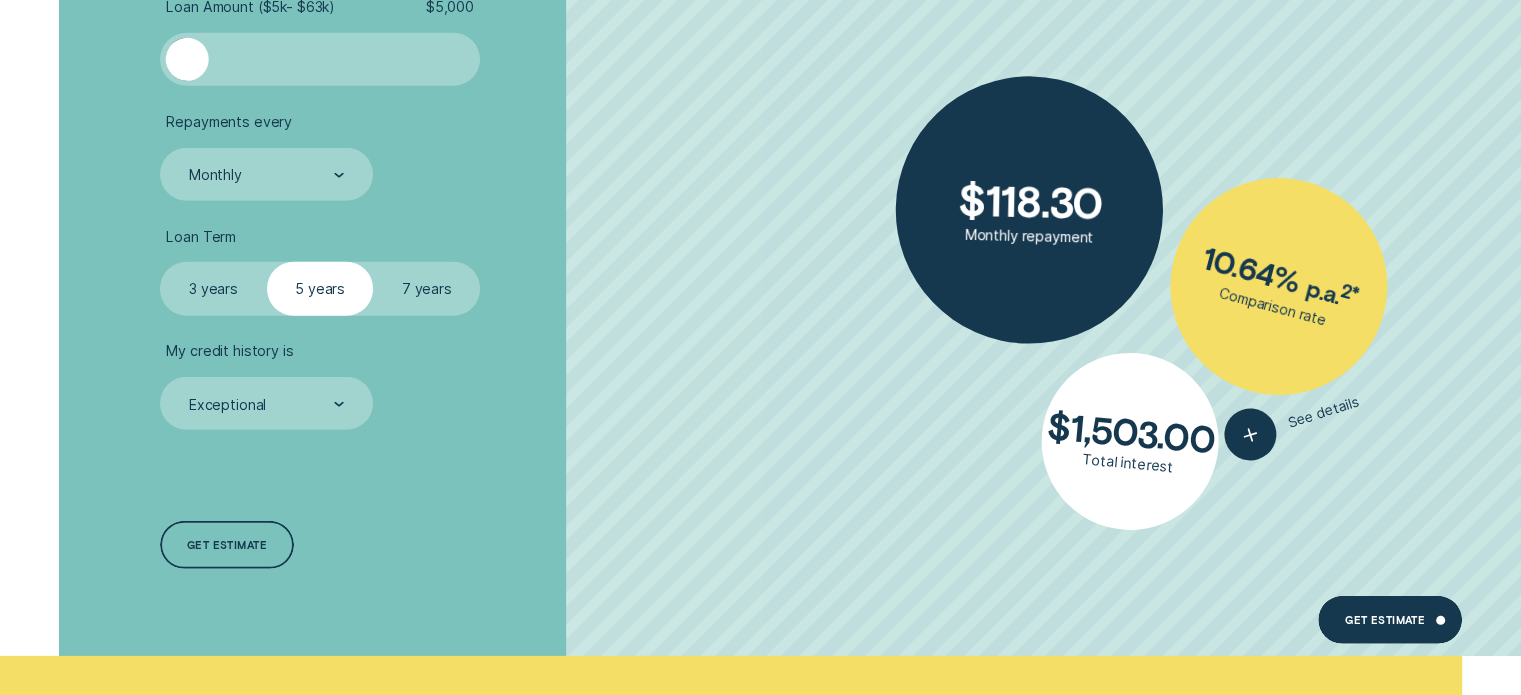 click on "3 years" at bounding box center [213, 288] 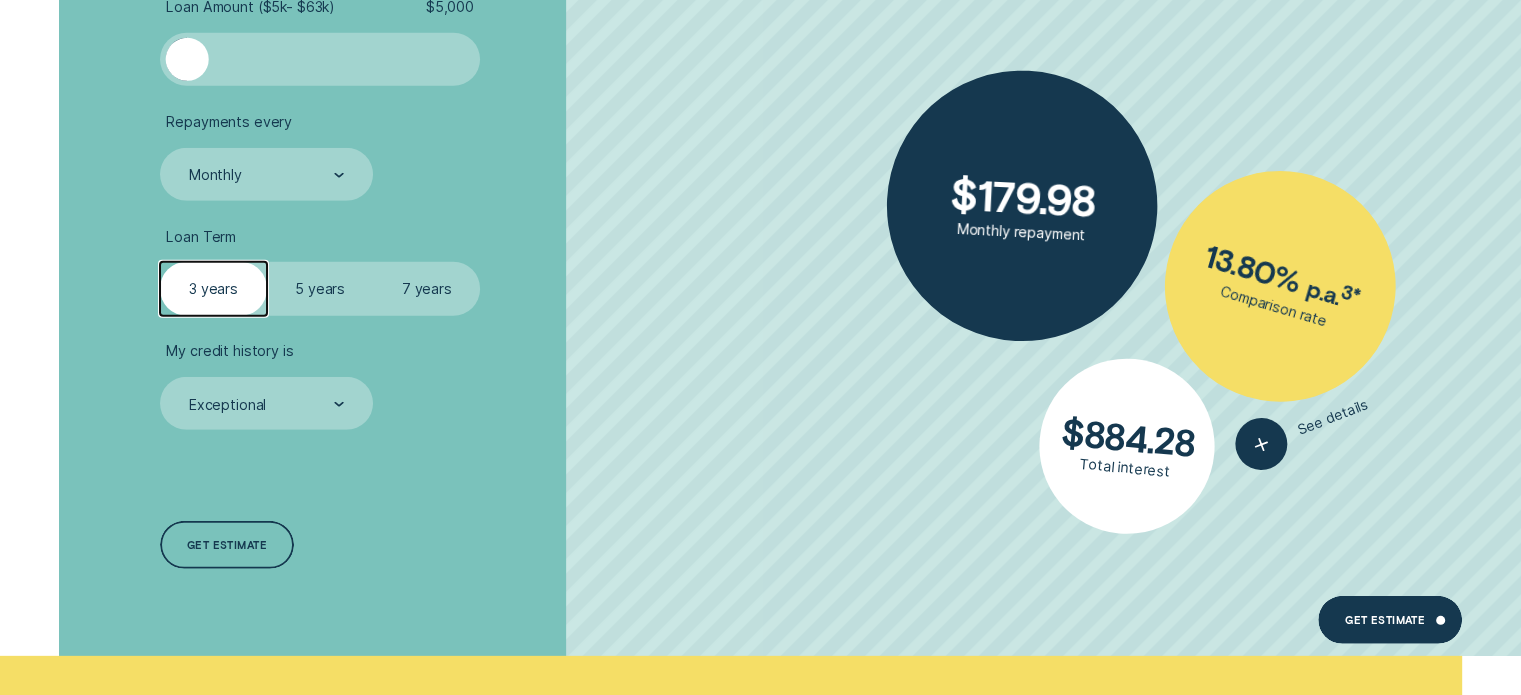 scroll, scrollTop: 5600, scrollLeft: 0, axis: vertical 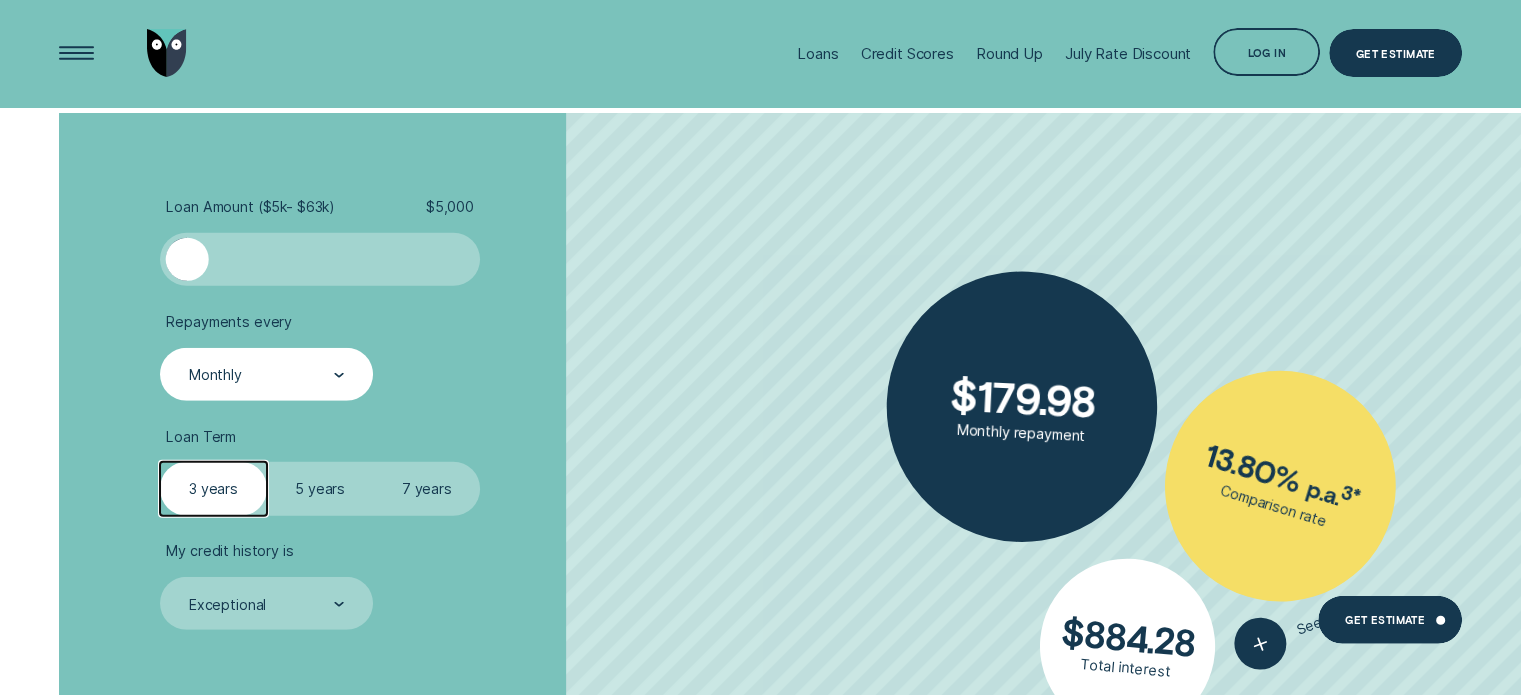 click on "Monthly" at bounding box center [266, 374] 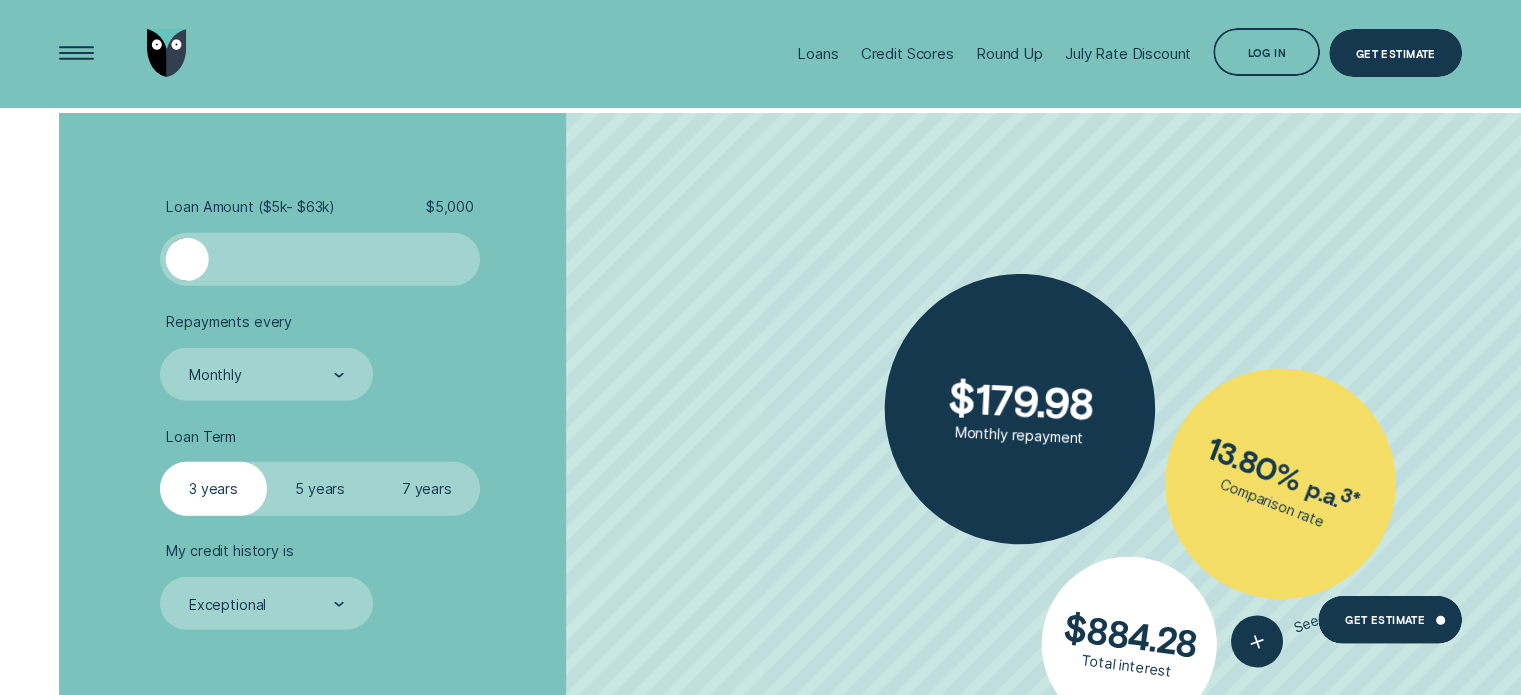 scroll, scrollTop: 5800, scrollLeft: 0, axis: vertical 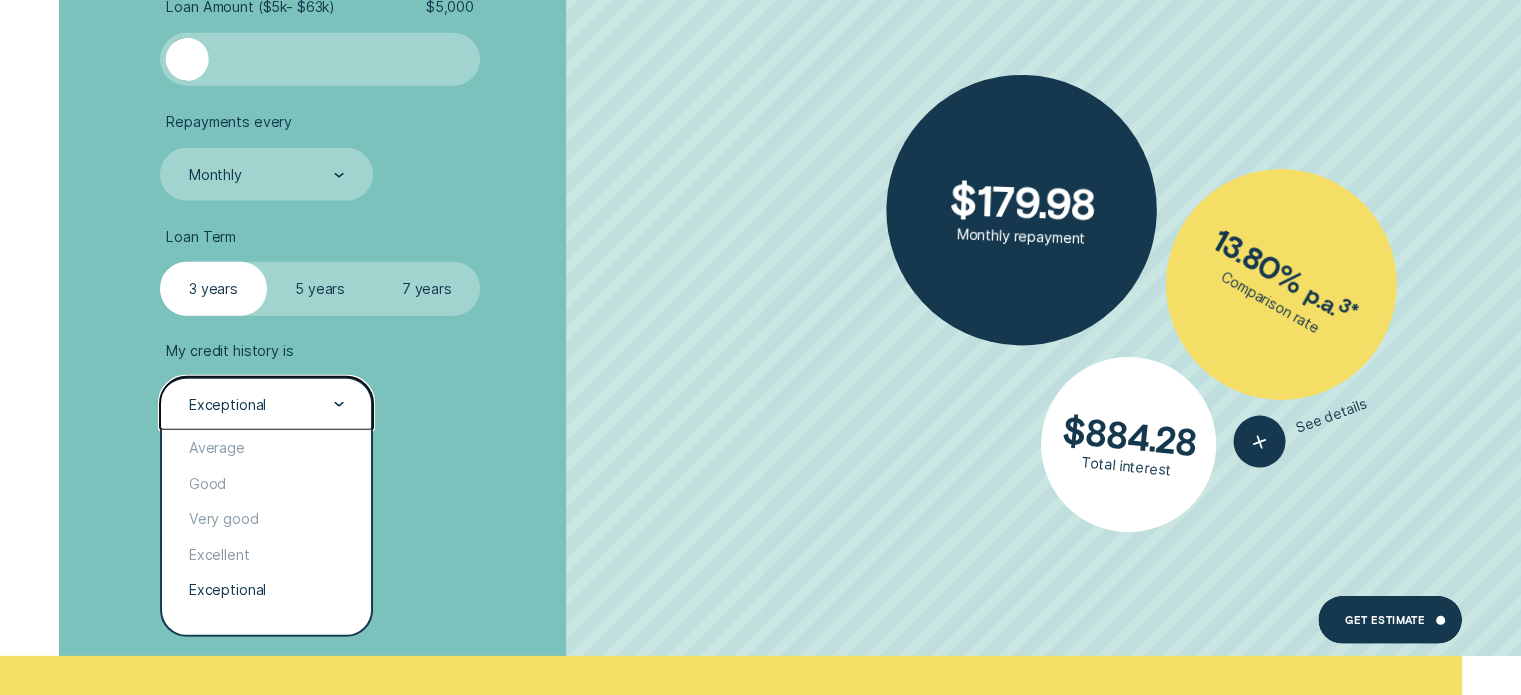 click on "Exceptional" at bounding box center [266, 403] 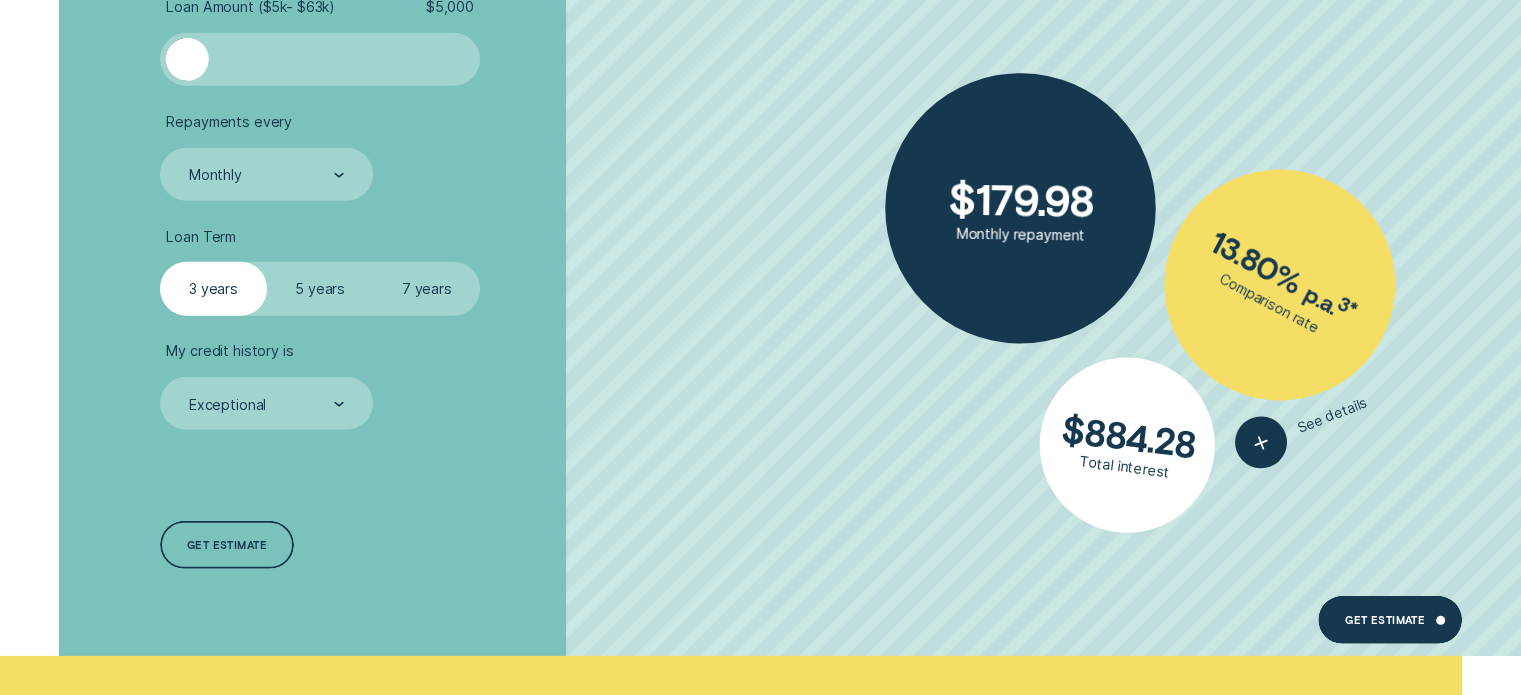 click on "My credit history is Exceptional" at bounding box center [405, 386] 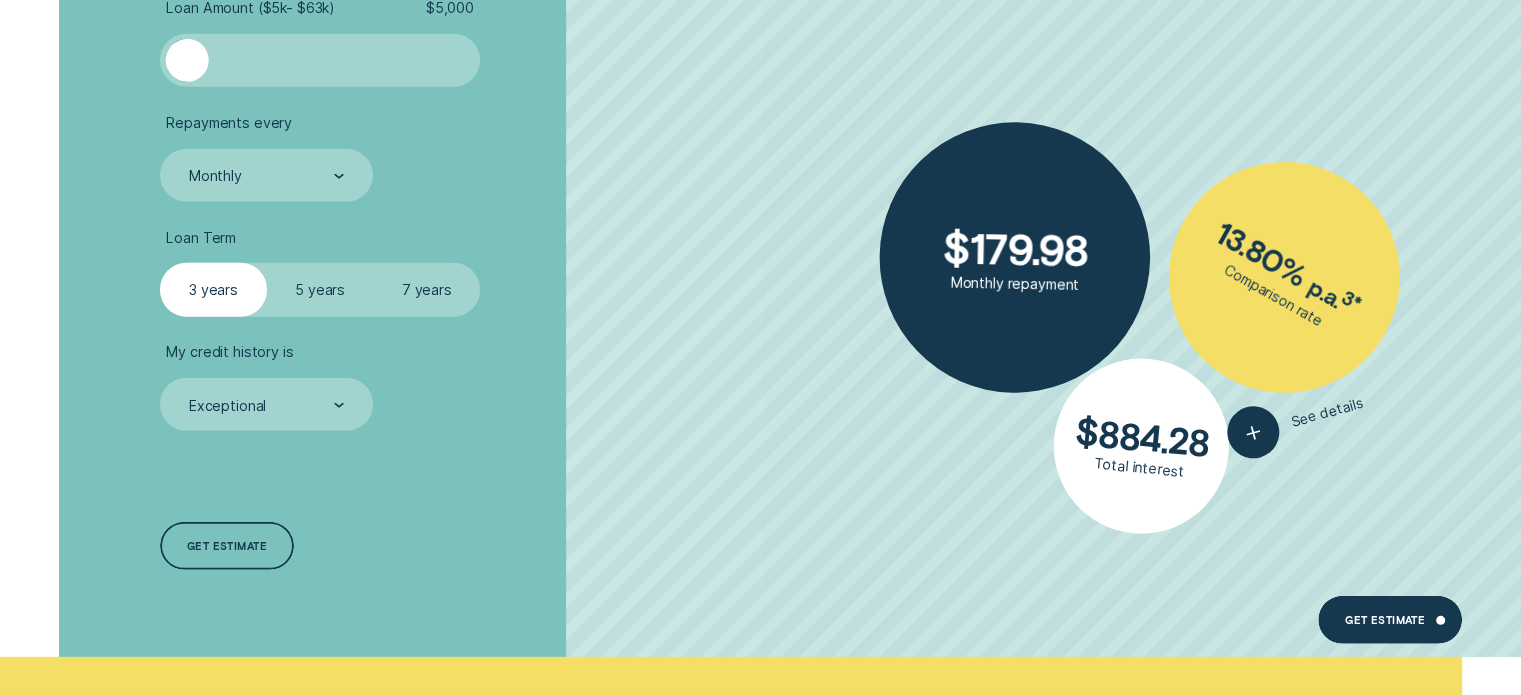 scroll, scrollTop: 5800, scrollLeft: 0, axis: vertical 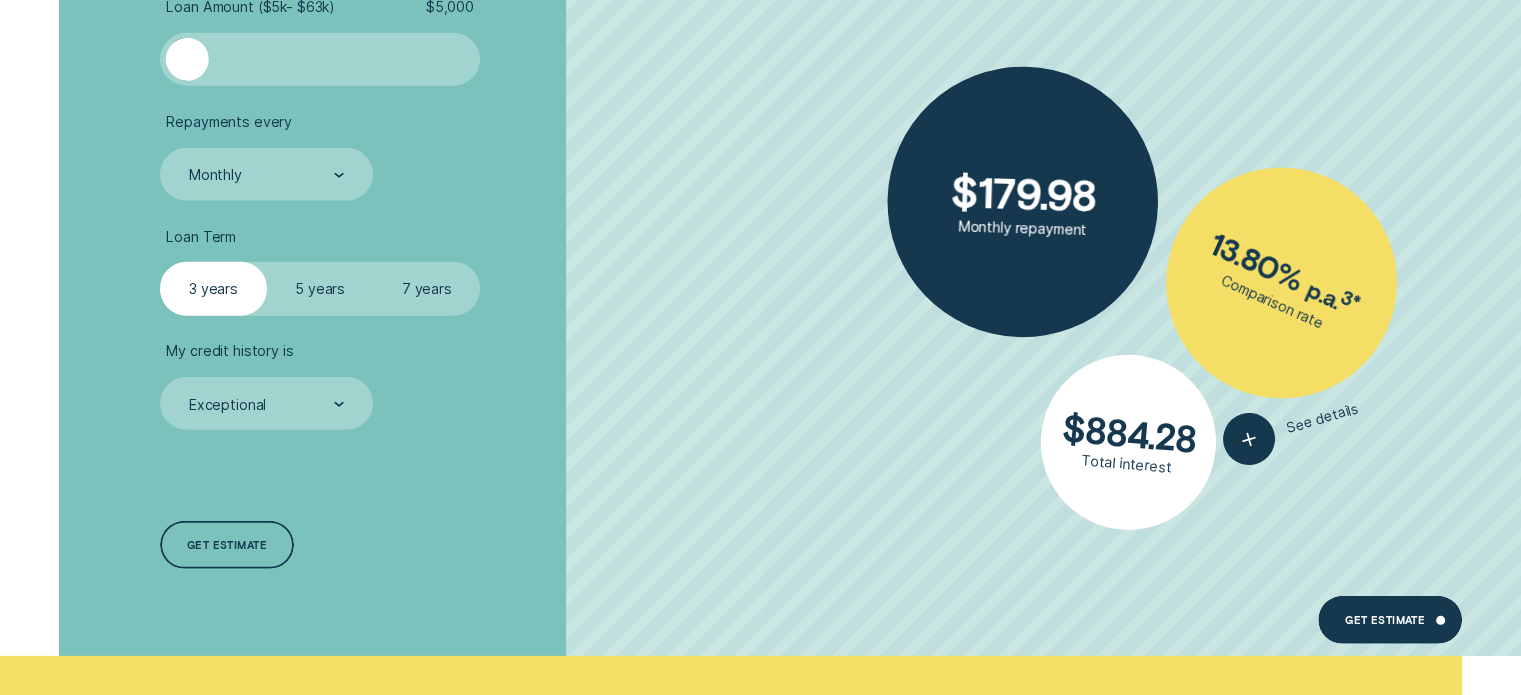 click on "5 years" at bounding box center (320, 288) 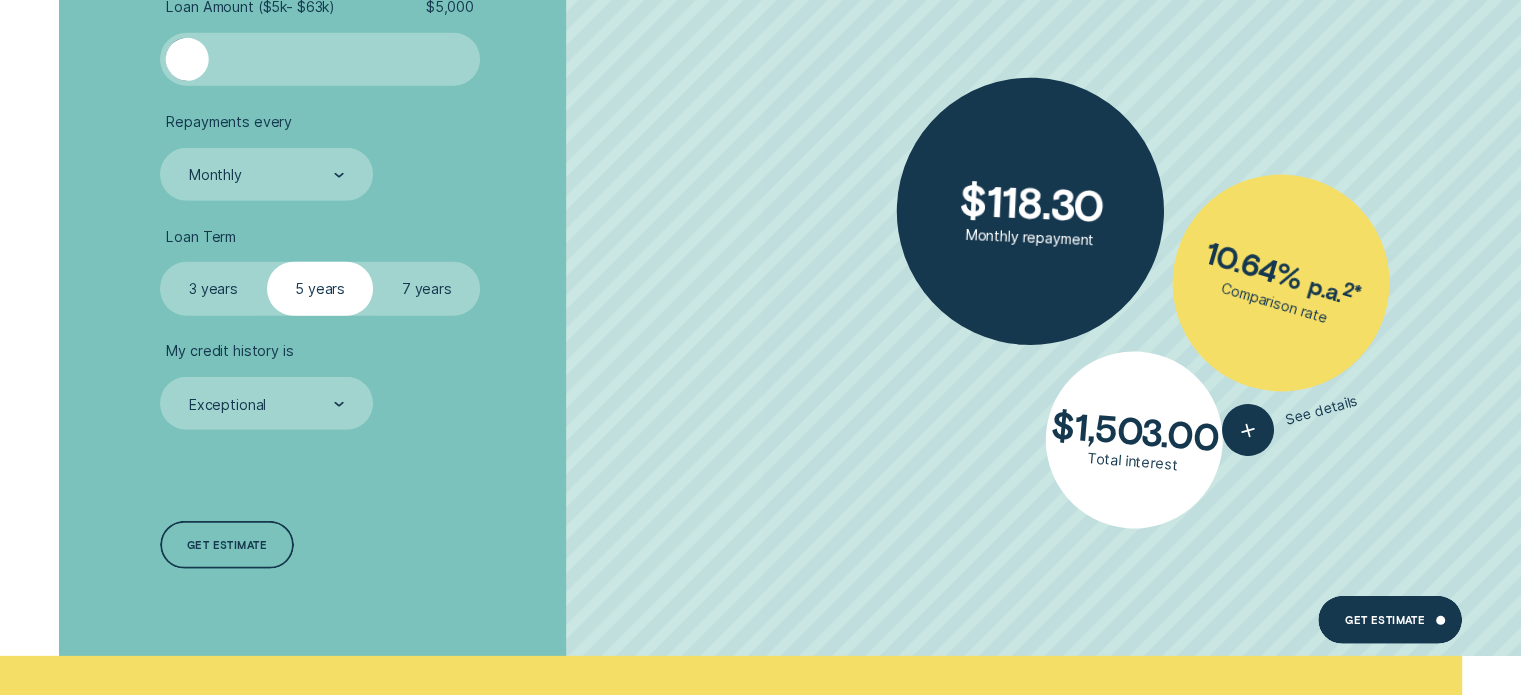 click on "7 years" at bounding box center (427, 288) 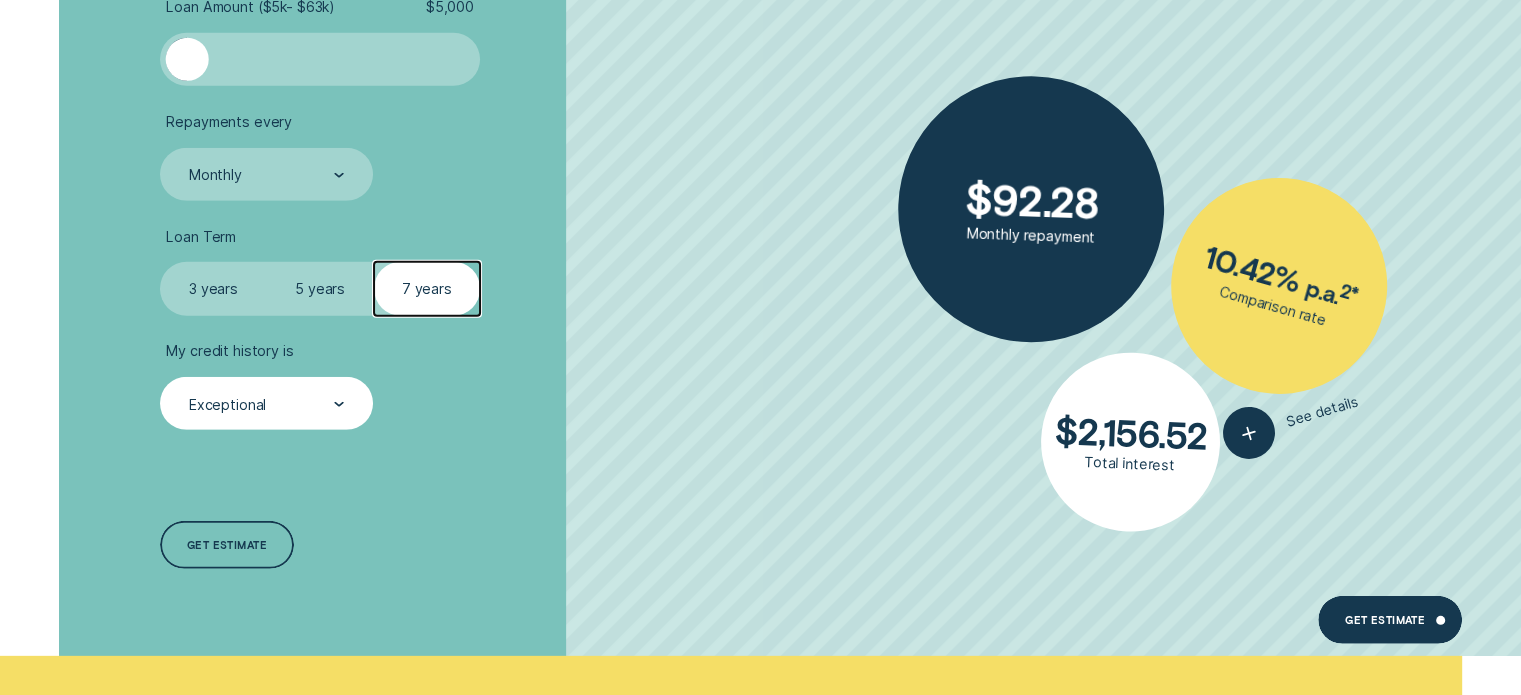 click on "Exceptional" at bounding box center (266, 403) 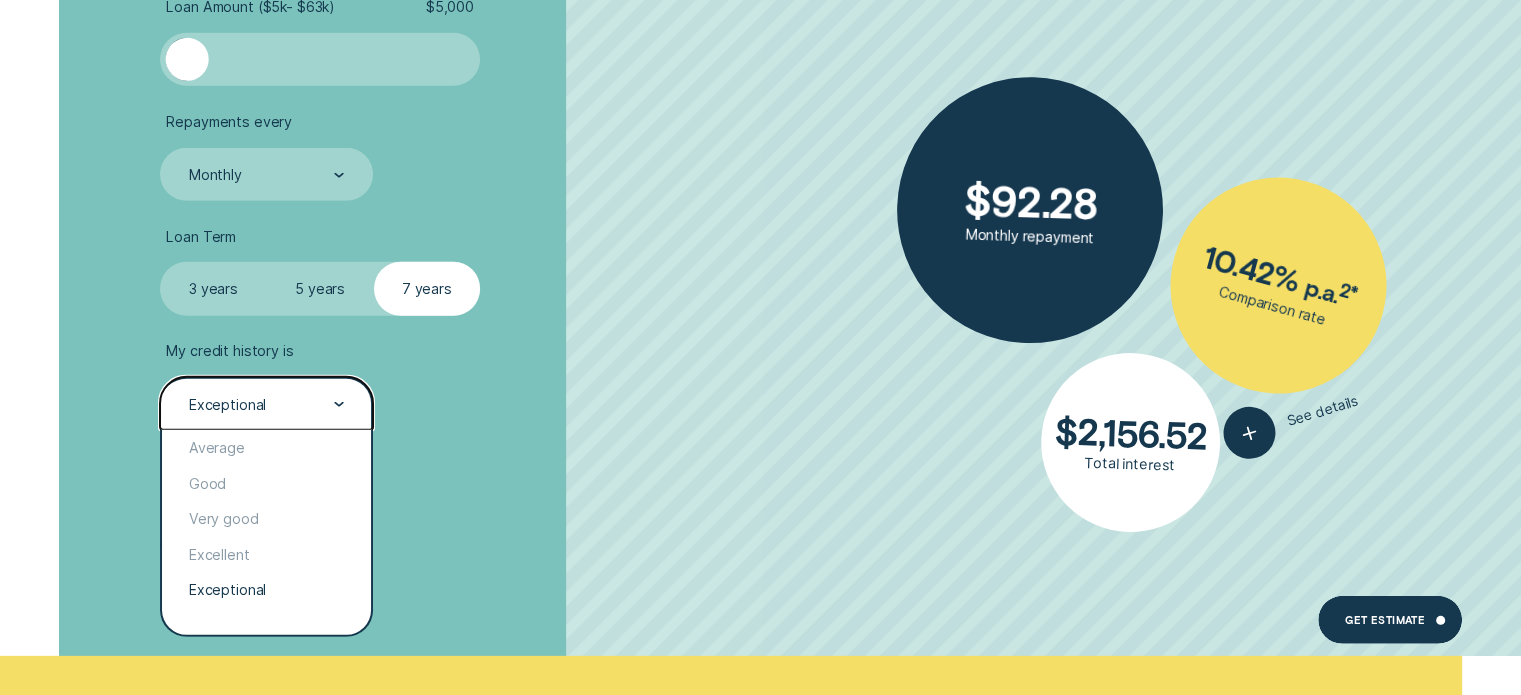 click on "My credit history is option Exceptional selected, 5 of 5. 5 results available. Use Up and Down to choose options, press Enter to select the currently focused option, press Escape to exit the menu, press Tab to select the option and exit the menu. Exceptional Average Good Very good Excellent Exceptional" at bounding box center (405, 386) 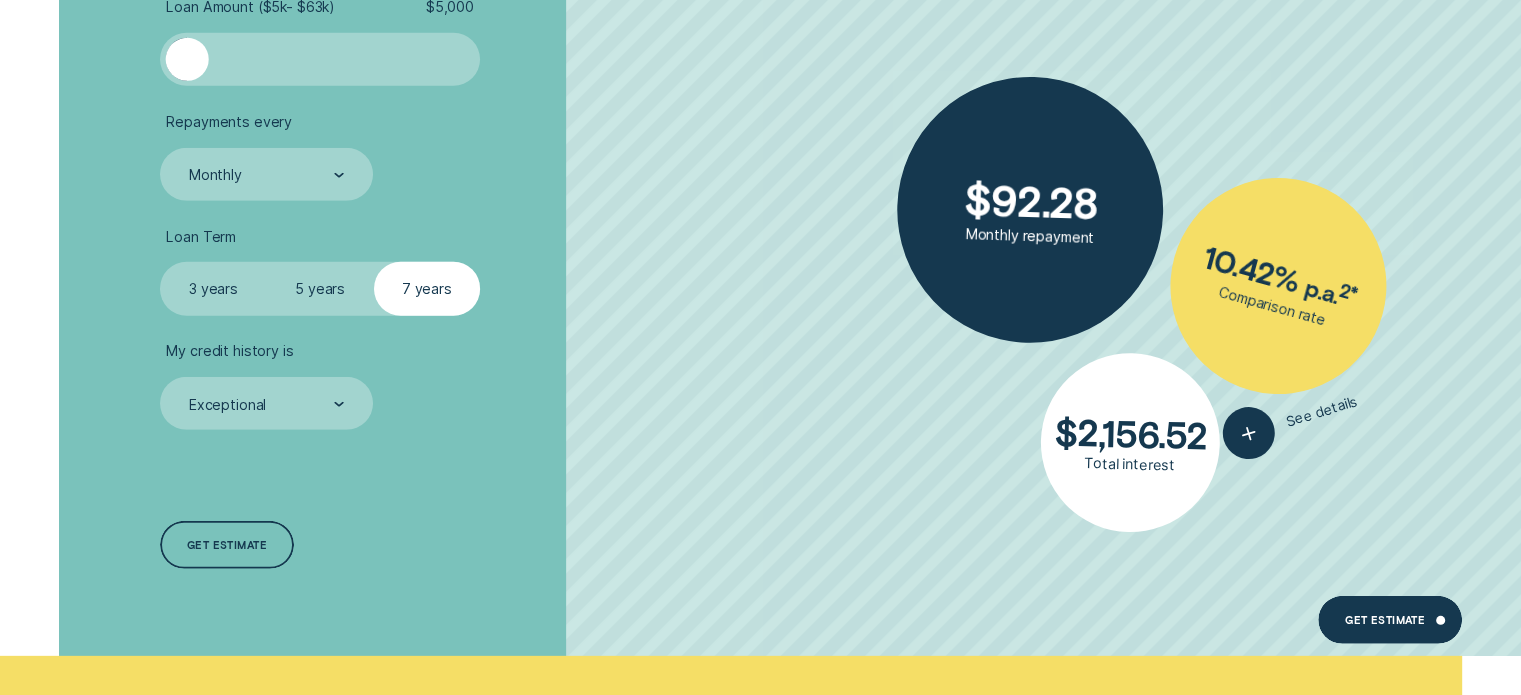 click on "5 years" at bounding box center [320, 288] 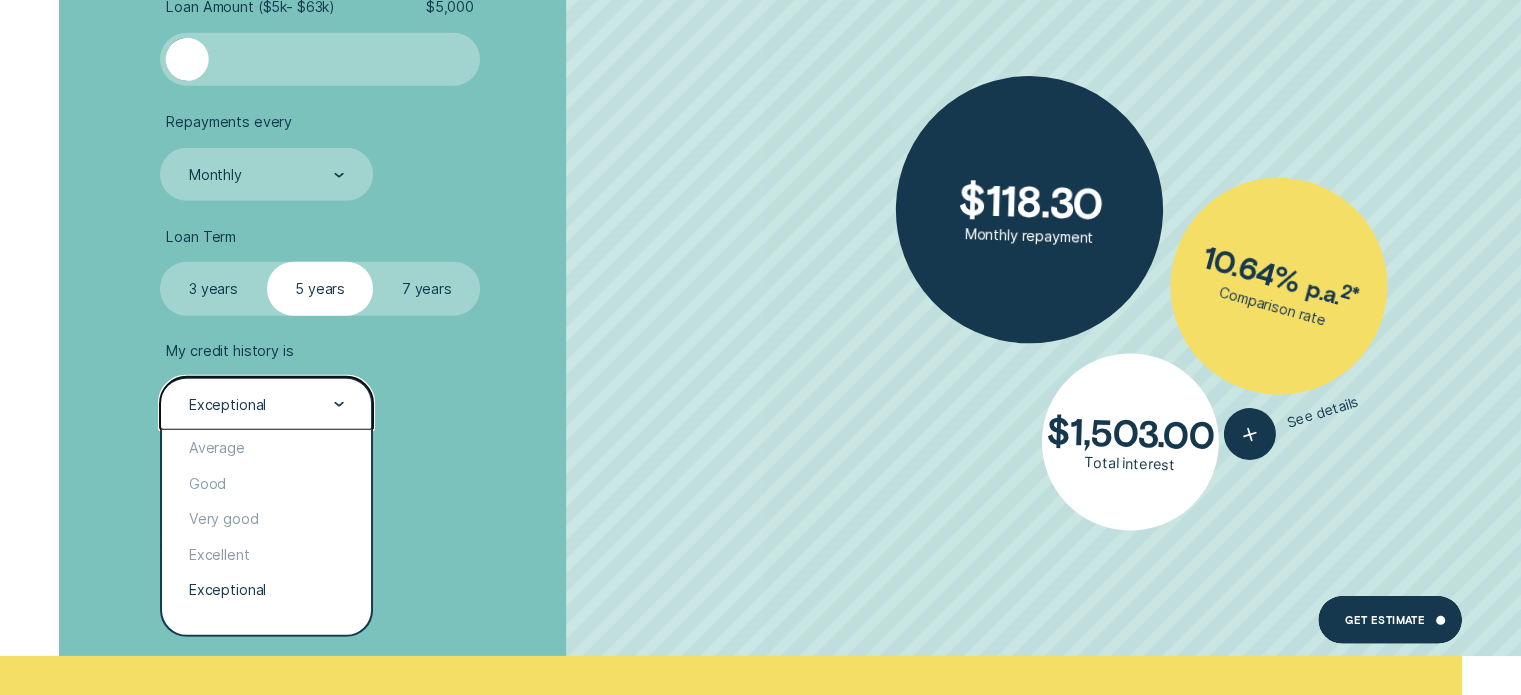 drag, startPoint x: 234, startPoint y: 399, endPoint x: 306, endPoint y: 399, distance: 72 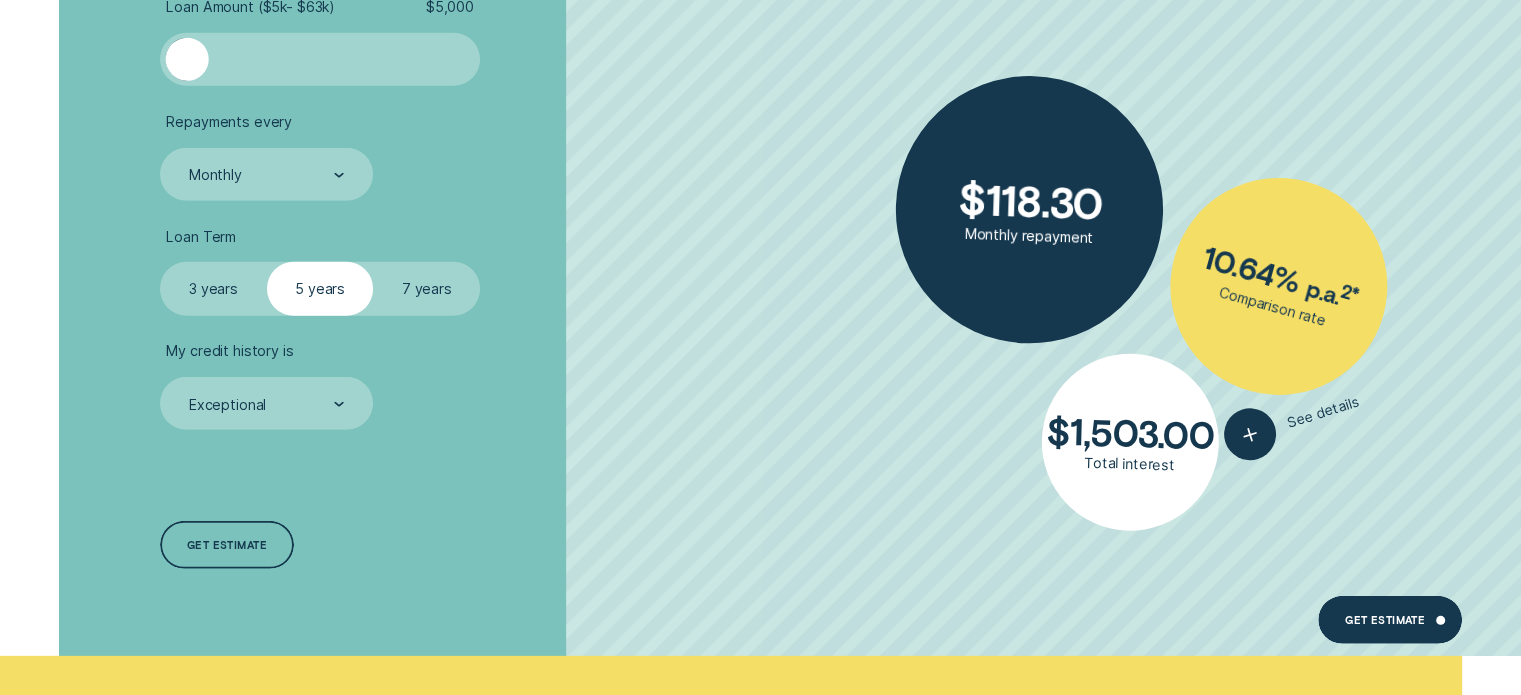 drag, startPoint x: 392, startPoint y: 400, endPoint x: 306, endPoint y: 363, distance: 93.62158 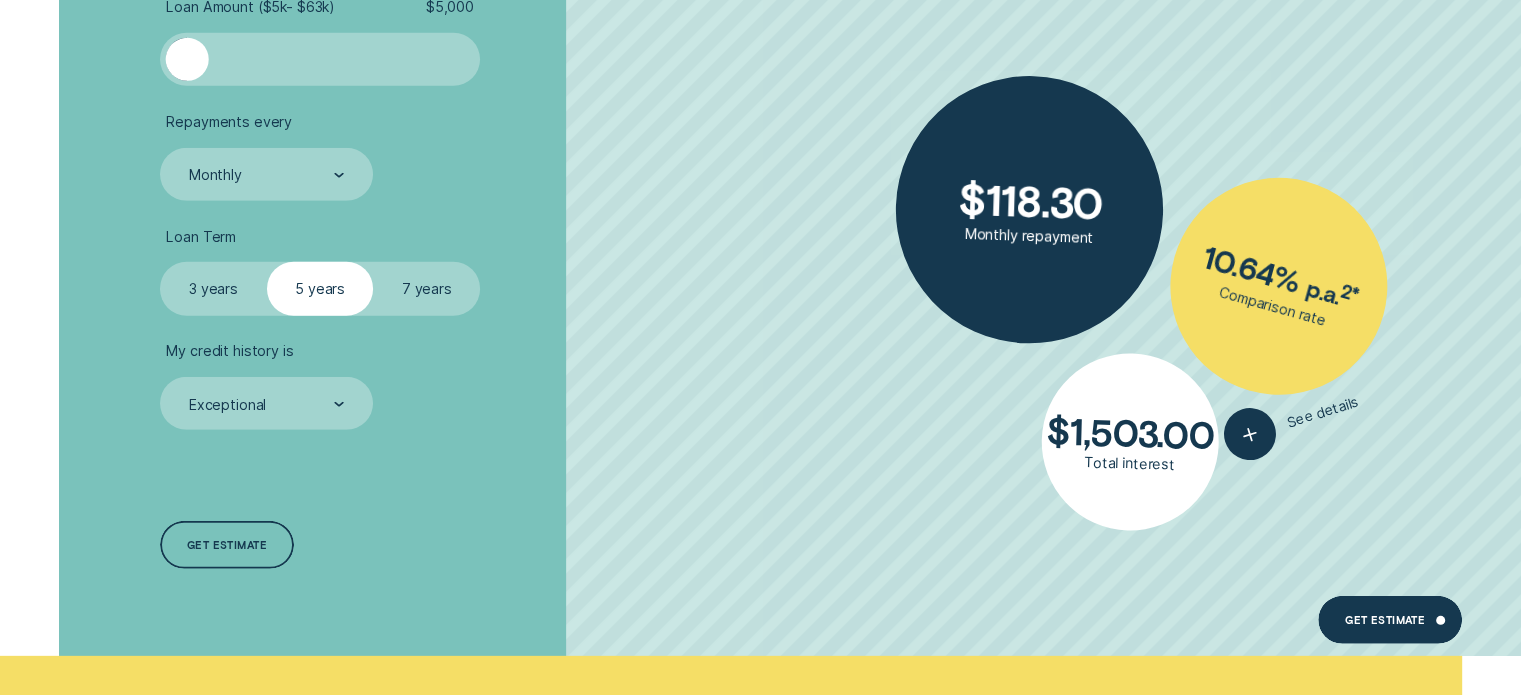 click on "3 years" at bounding box center (213, 288) 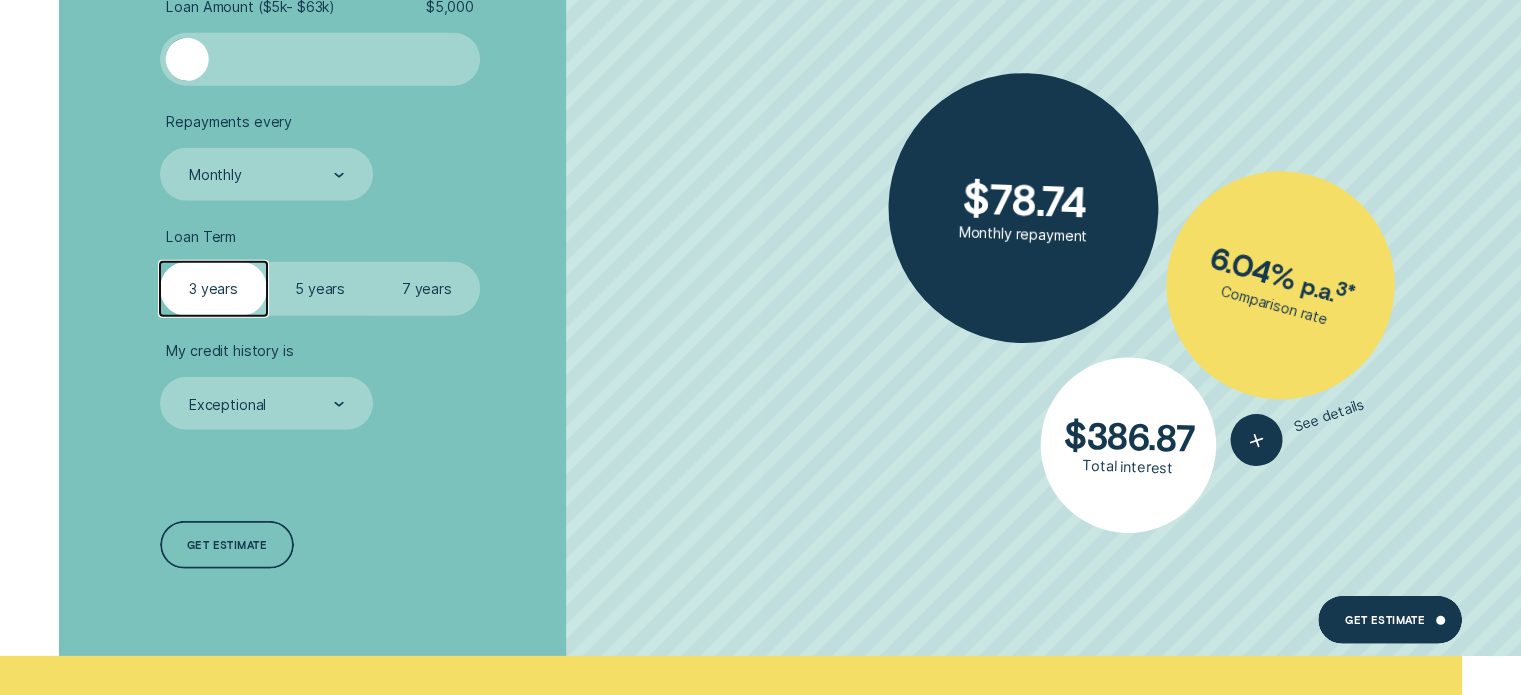 click on "3 years" at bounding box center (213, 288) 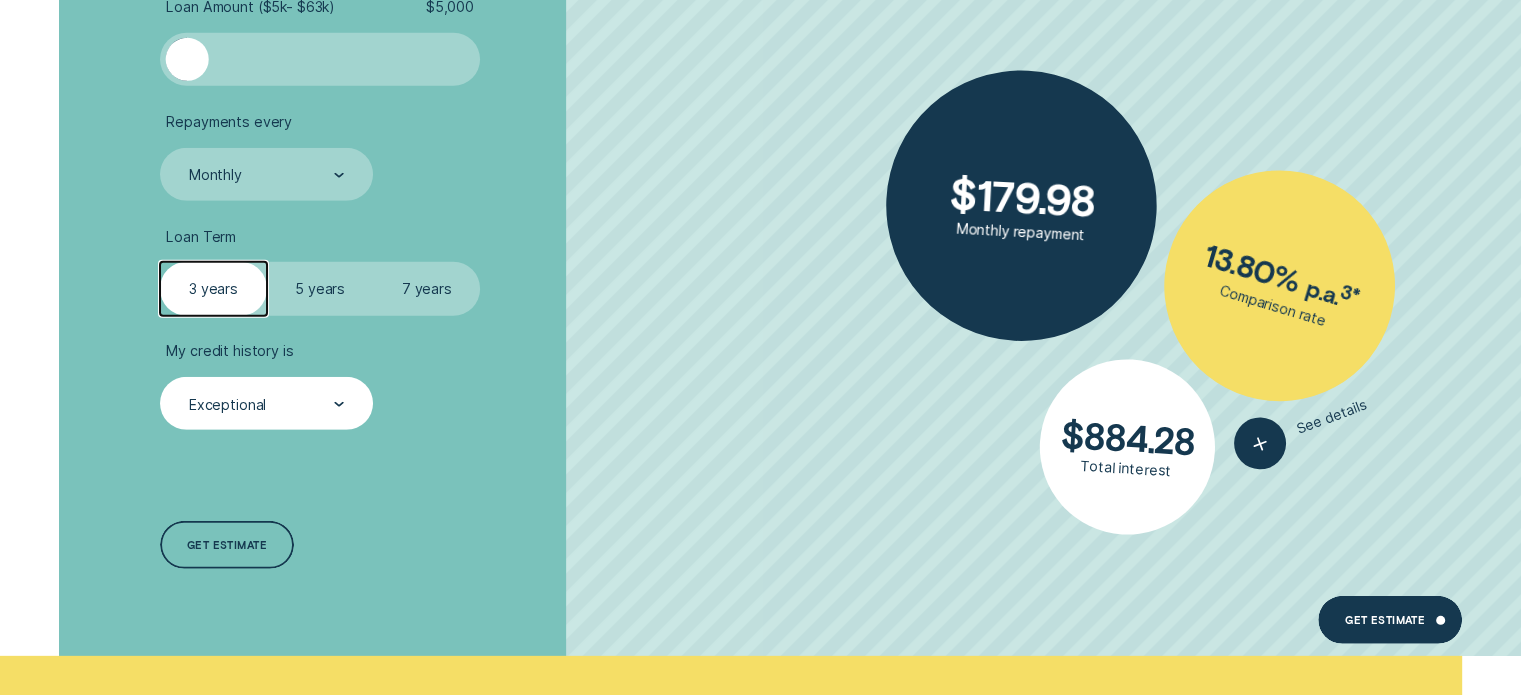 drag, startPoint x: 225, startPoint y: 392, endPoint x: 260, endPoint y: 411, distance: 39.824615 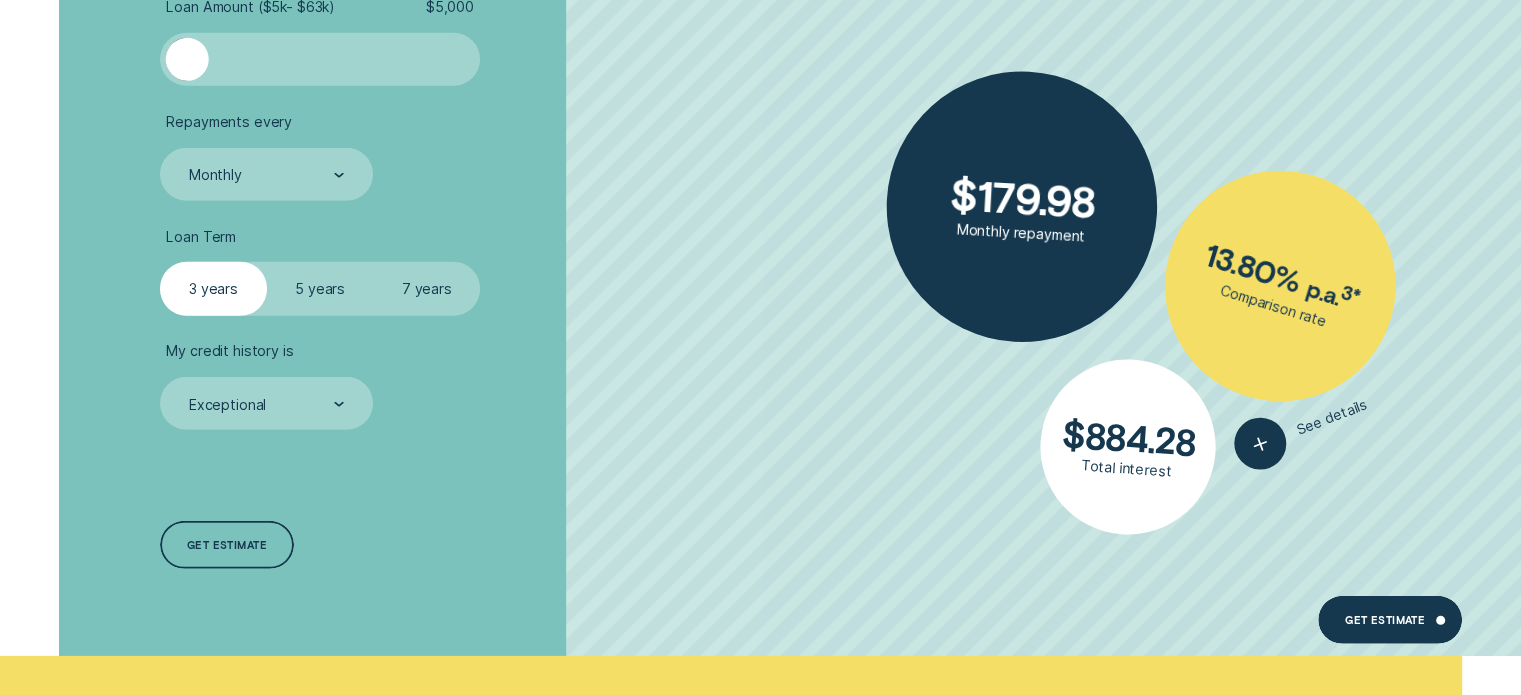 click on "My credit history is Exceptional" at bounding box center [405, 386] 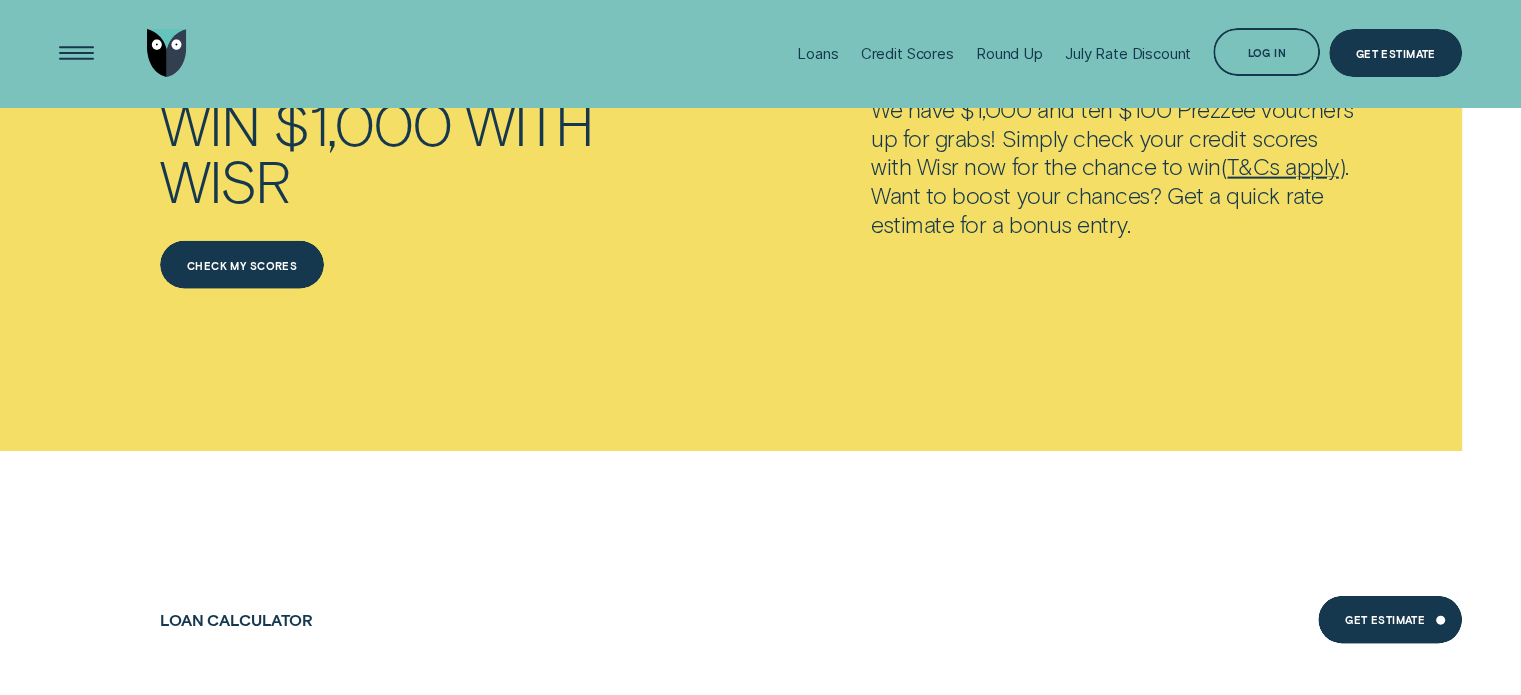 scroll, scrollTop: 4500, scrollLeft: 0, axis: vertical 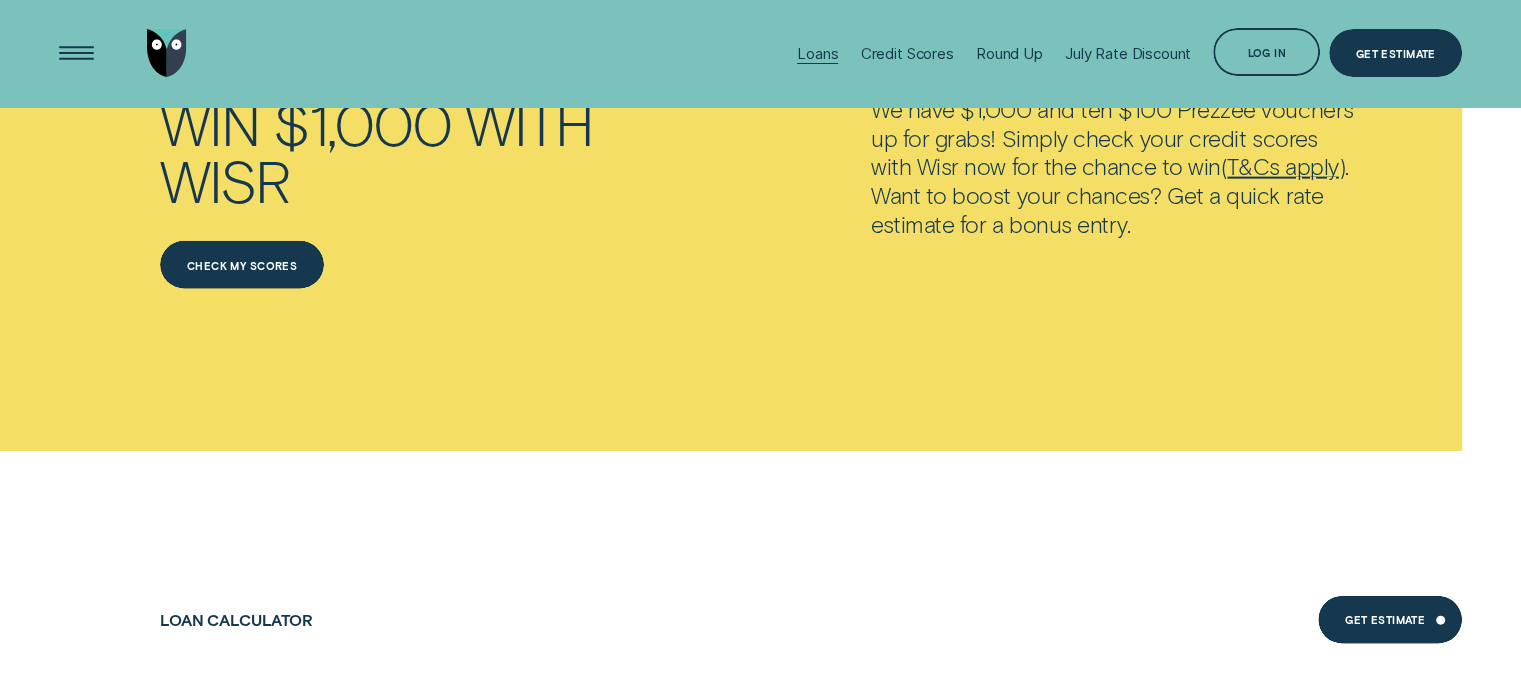 click on "Loans" at bounding box center (817, 53) 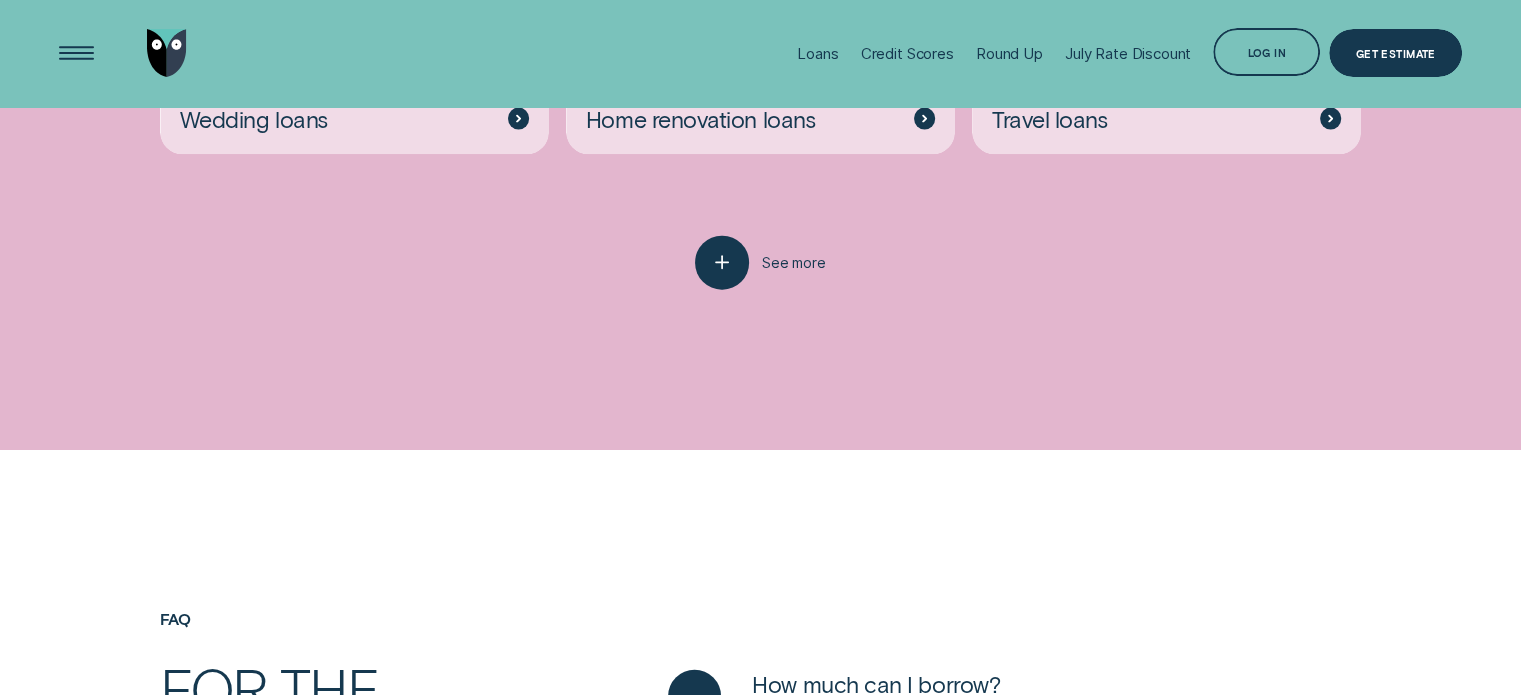 scroll, scrollTop: 4300, scrollLeft: 0, axis: vertical 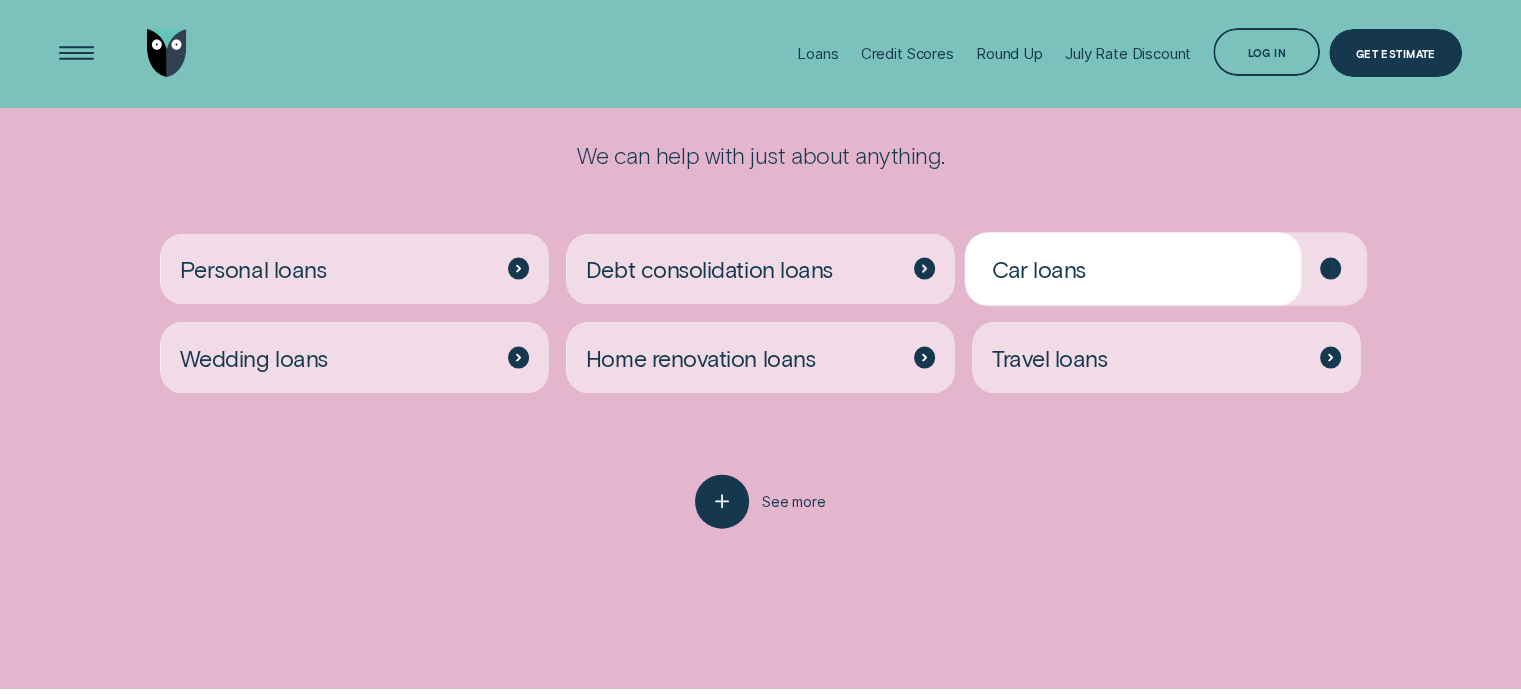 click on "Car loans" at bounding box center [1166, 269] 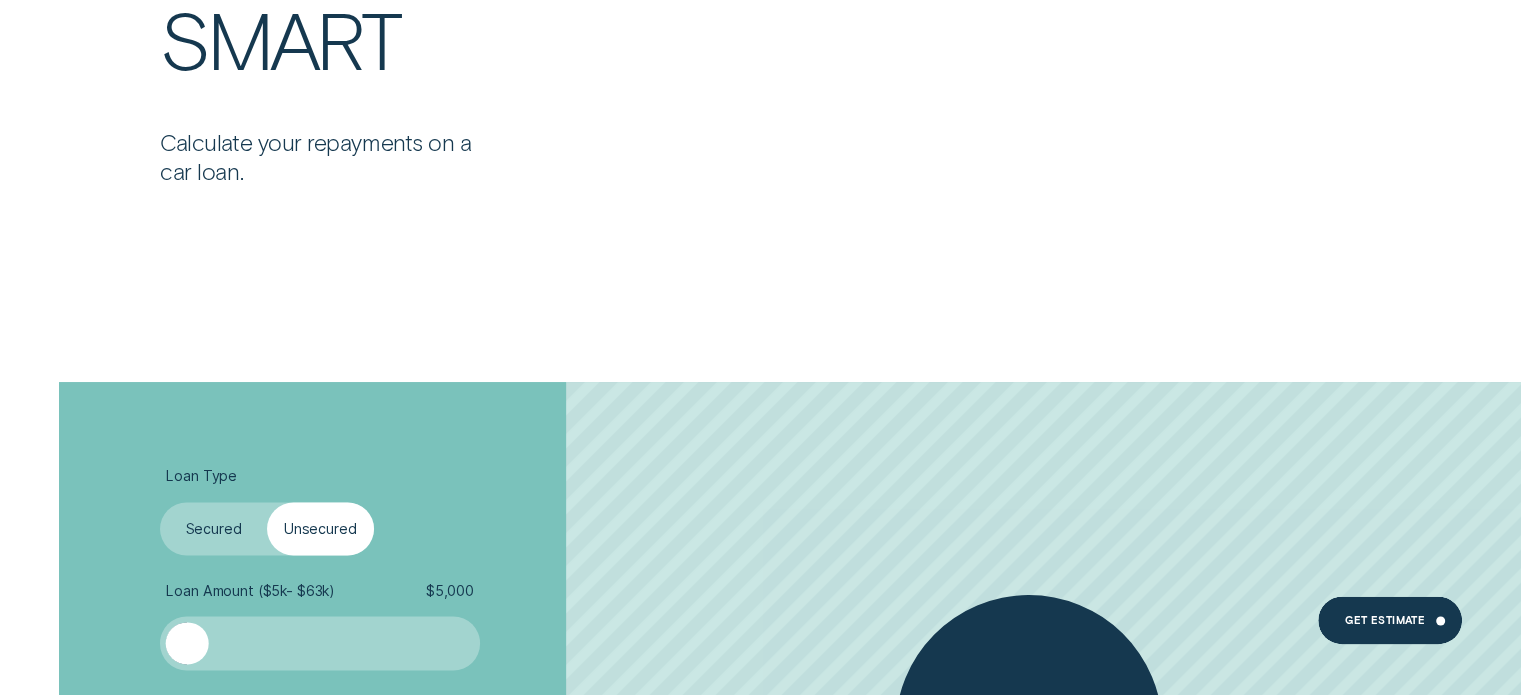 scroll, scrollTop: 3100, scrollLeft: 0, axis: vertical 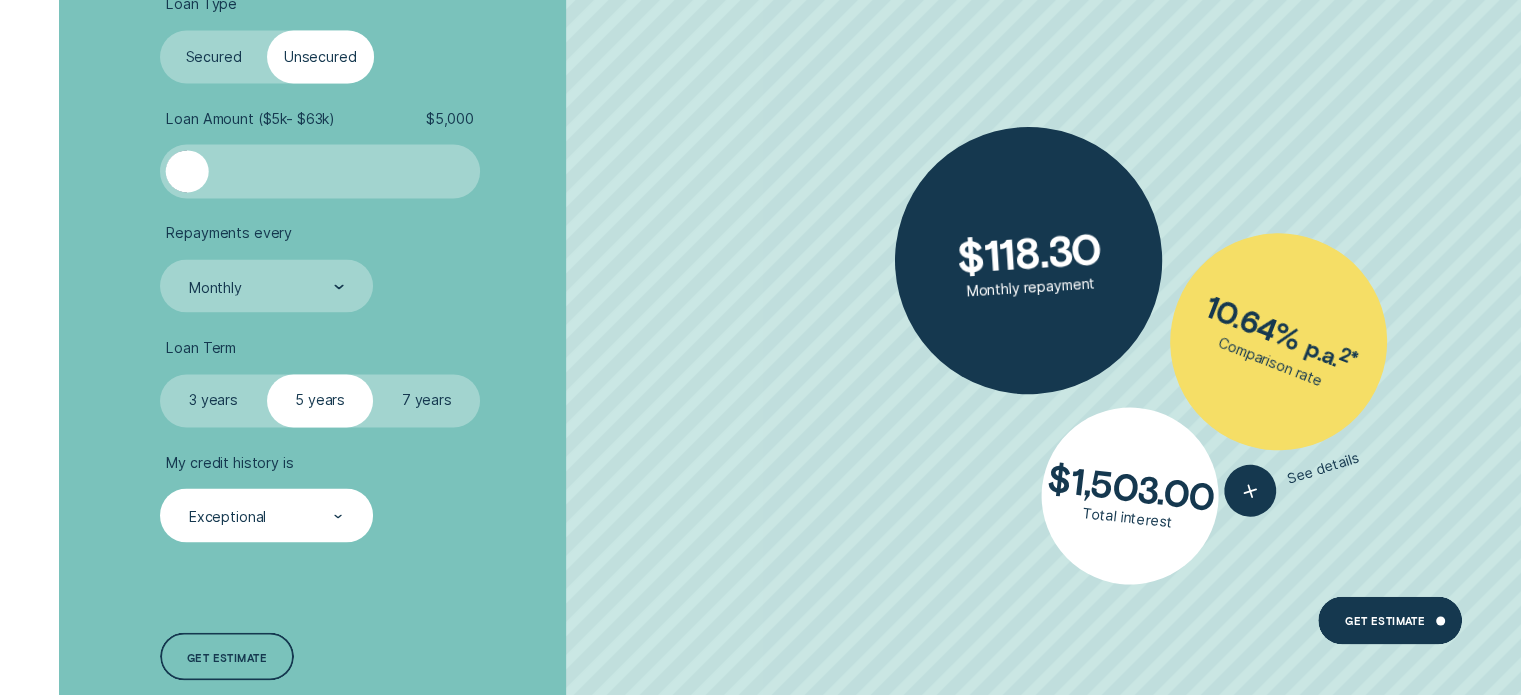 click on "Exceptional" at bounding box center [266, 514] 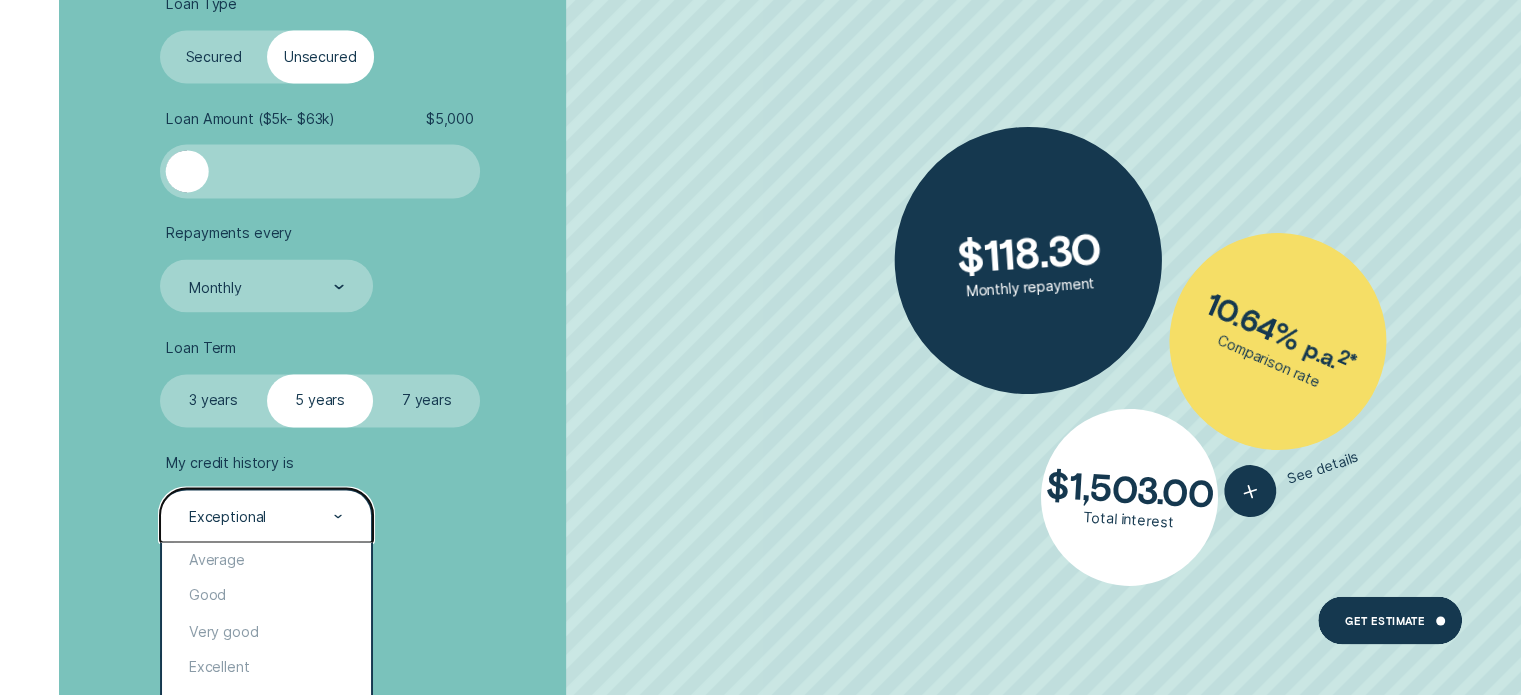 click on "Secured" at bounding box center (213, 56) 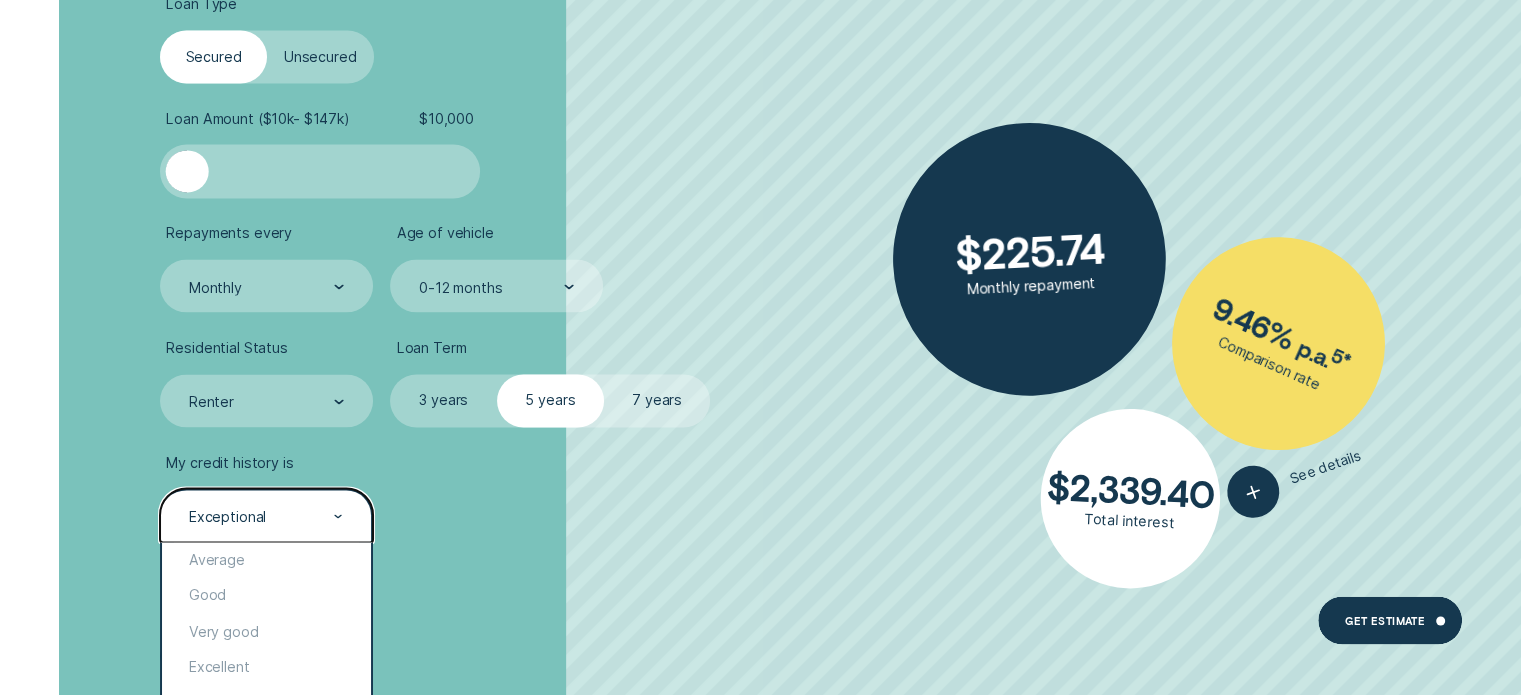 click on "Exceptional" at bounding box center (227, 516) 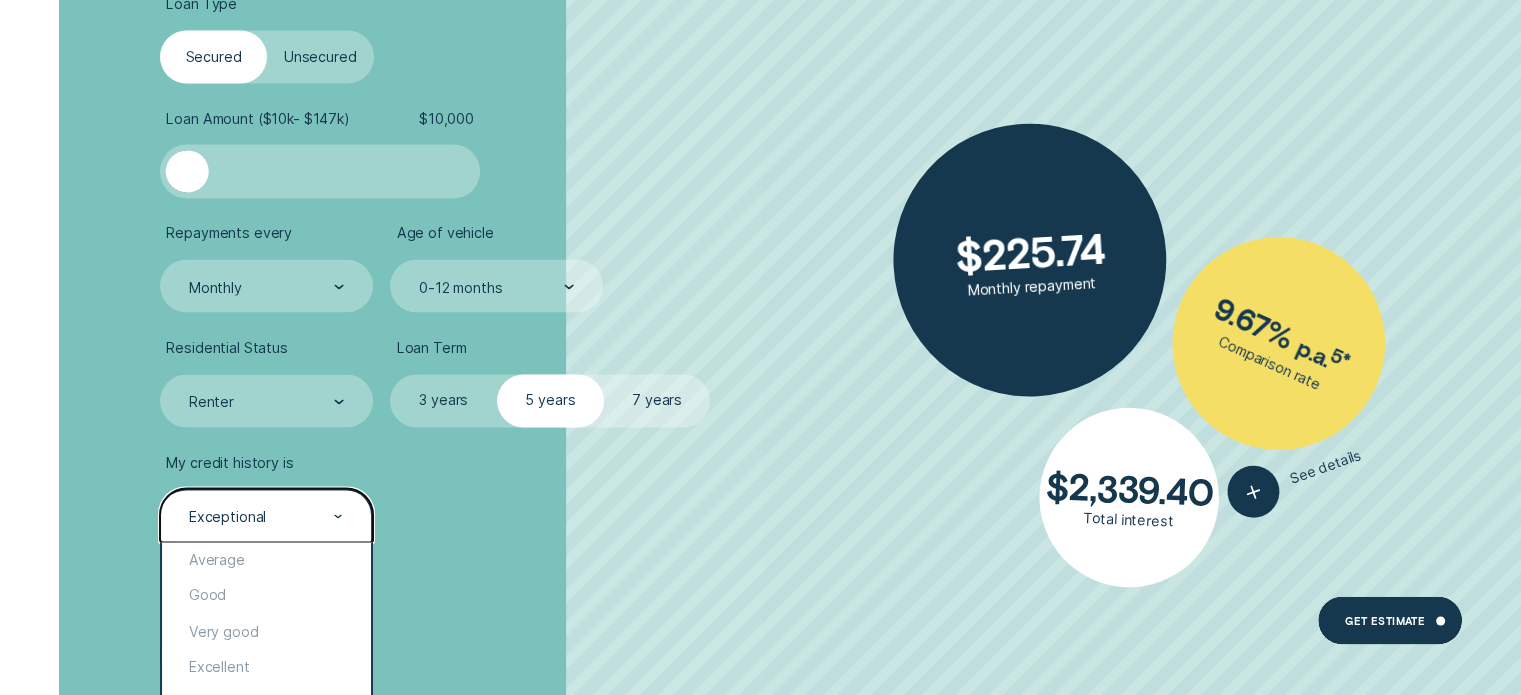 click on "Loan Term Select Loan Term 3 years 5 years 7 years" at bounding box center (511, 383) 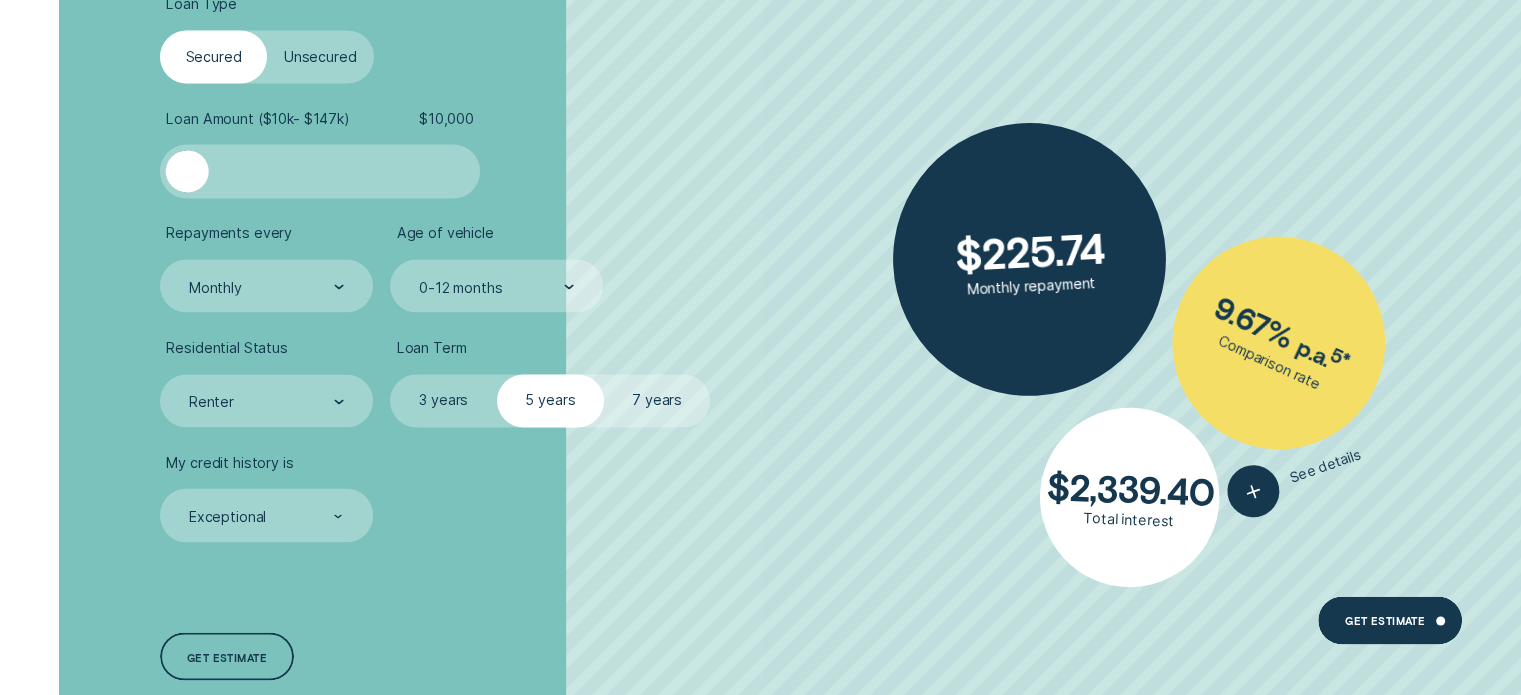 click on "3 years" at bounding box center (443, 400) 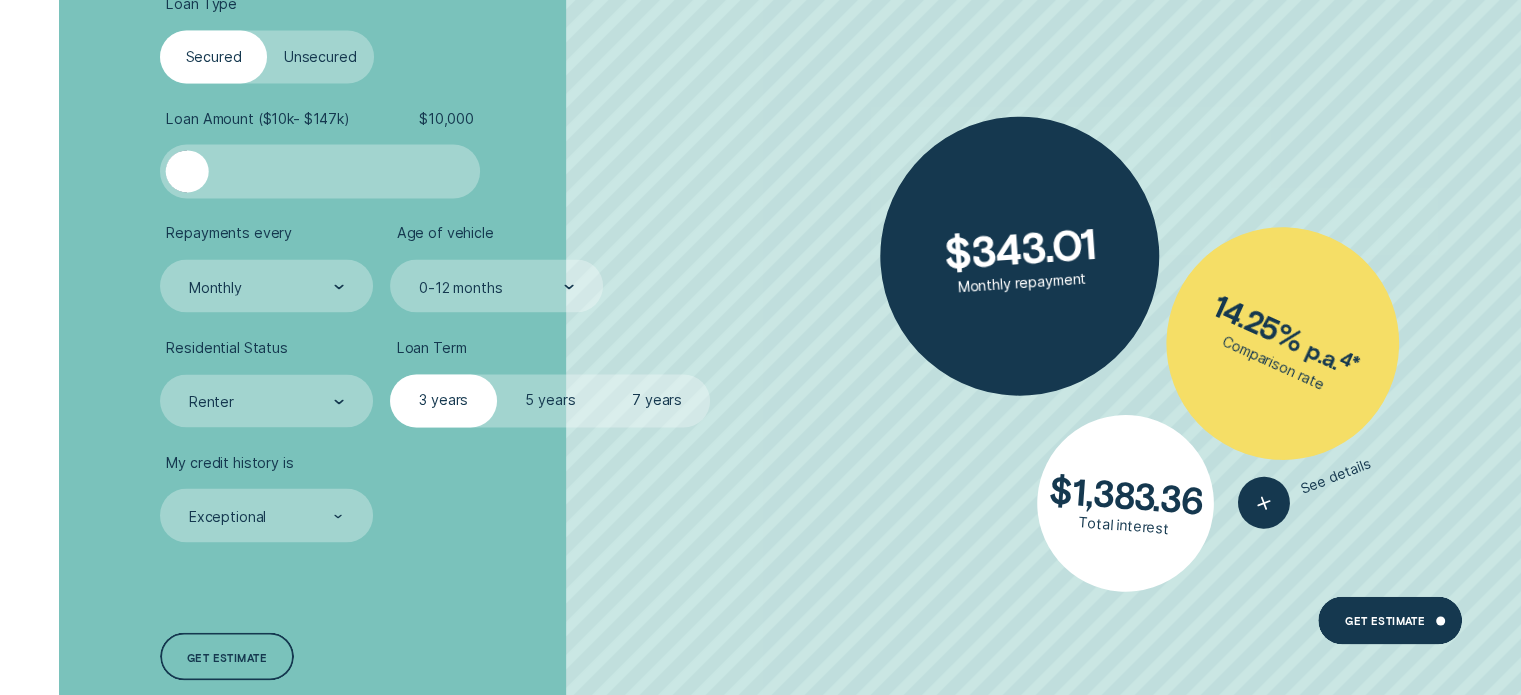 click on "7 years" at bounding box center (657, 400) 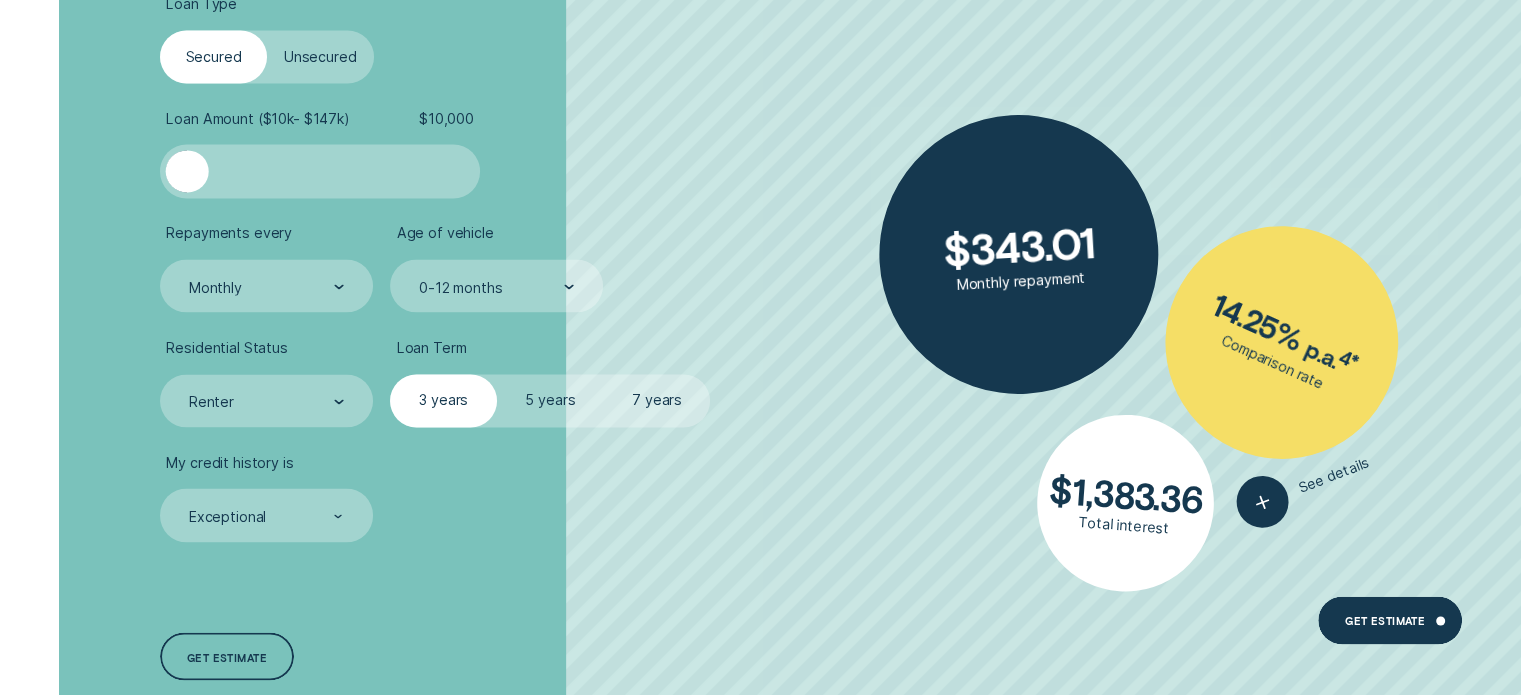 click on "7 years" at bounding box center [657, 400] 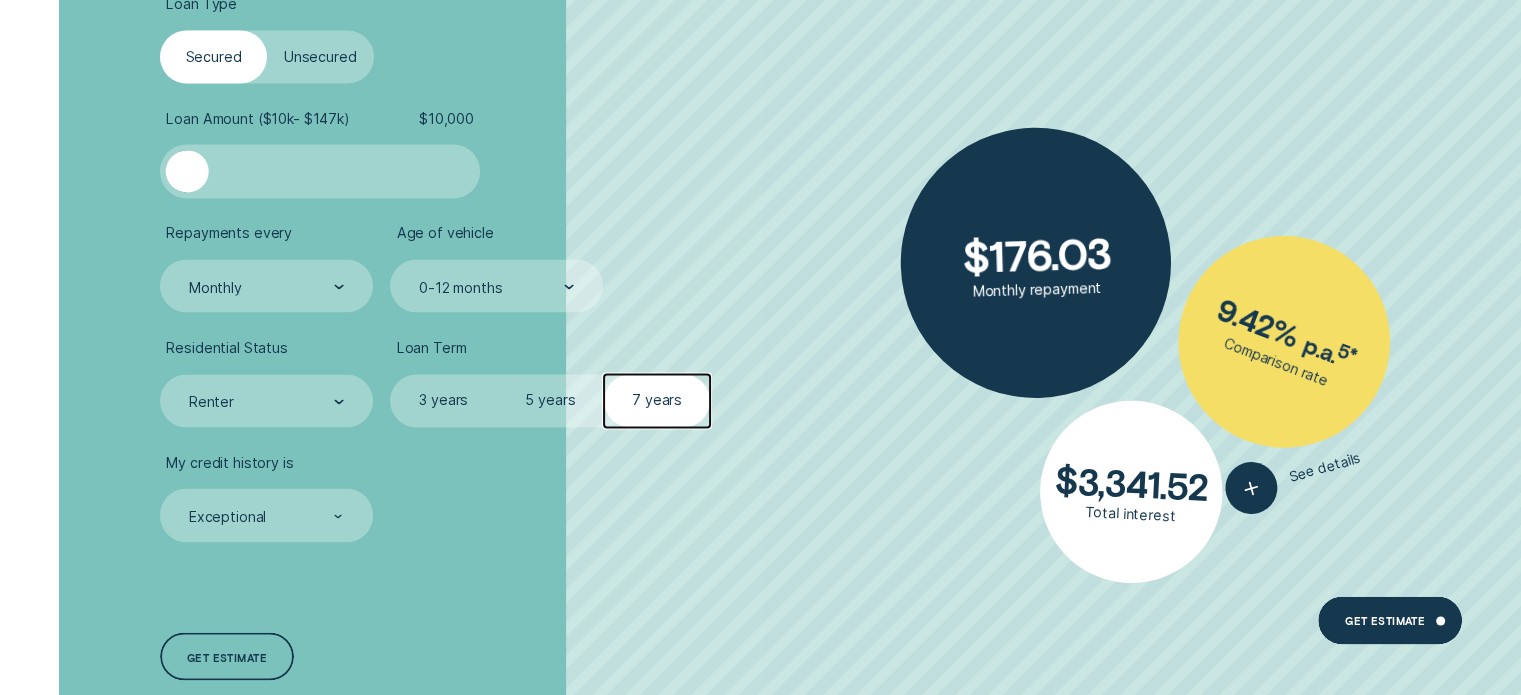 scroll, scrollTop: 3600, scrollLeft: 0, axis: vertical 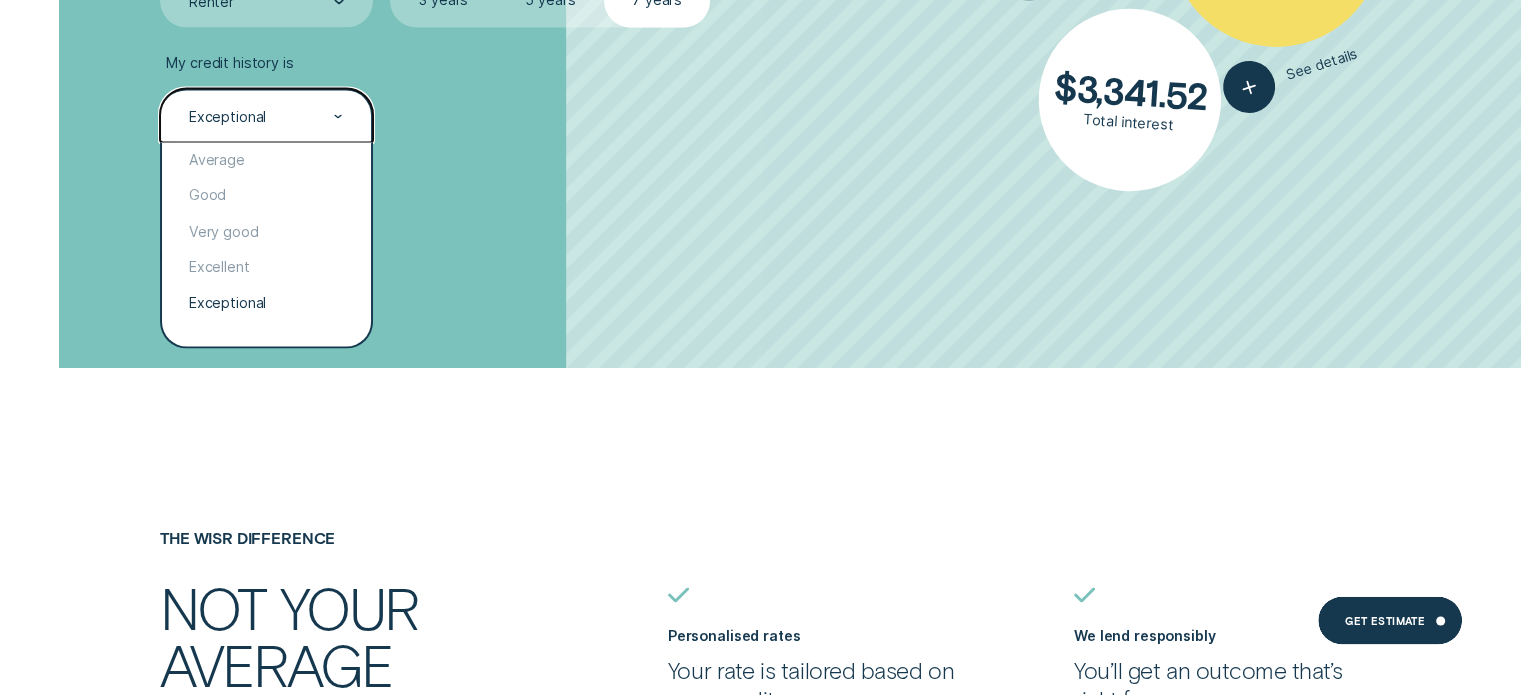 click on "Exceptional" at bounding box center [266, 114] 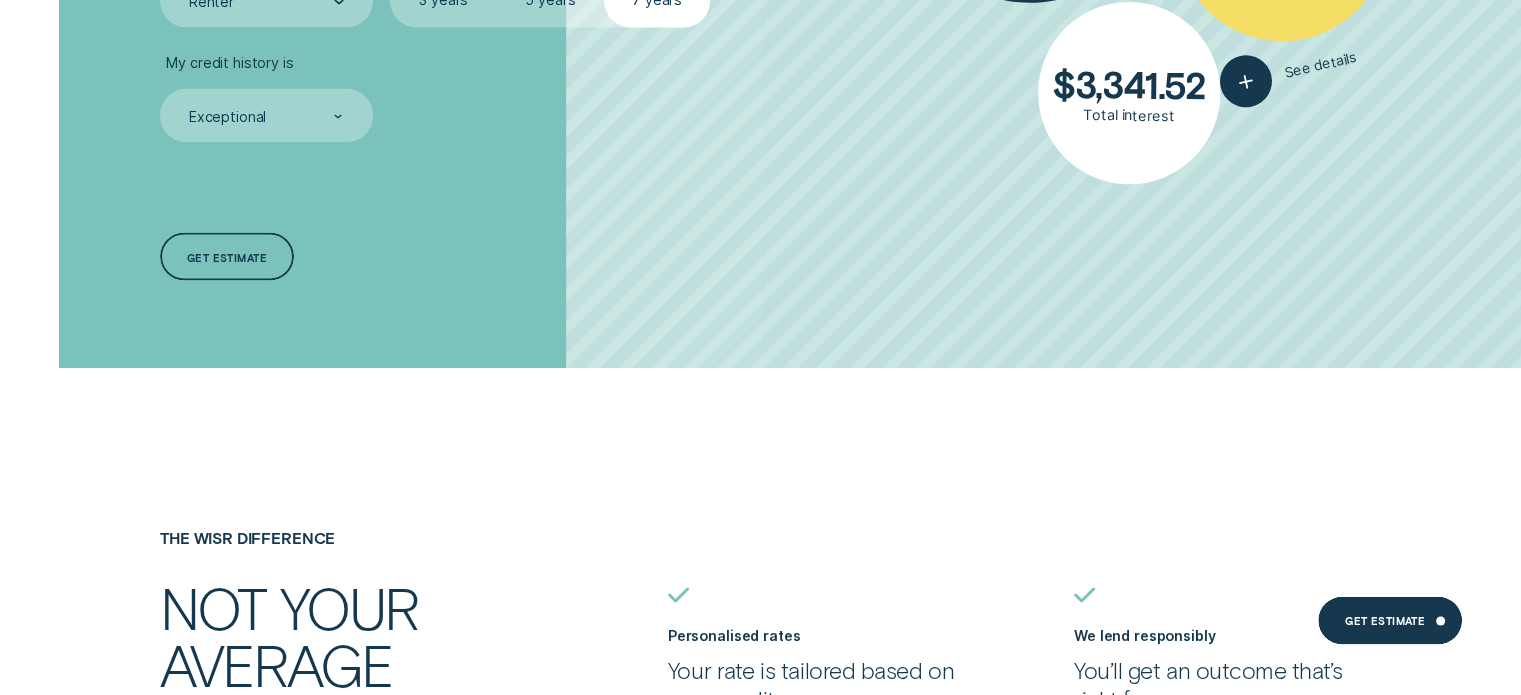 click on "Loan Type Select Loan Type Secured Unsecured Loan Amount ( $10k  -   $147k ) $ 10,000 Repayments every Monthly Age of vehicle 0-12 months Residential Status Renter Loan Term Select Loan Term 3 years 5 years 7 years My credit history is Exceptional Get estimate Get estimate" at bounding box center [405, -61] 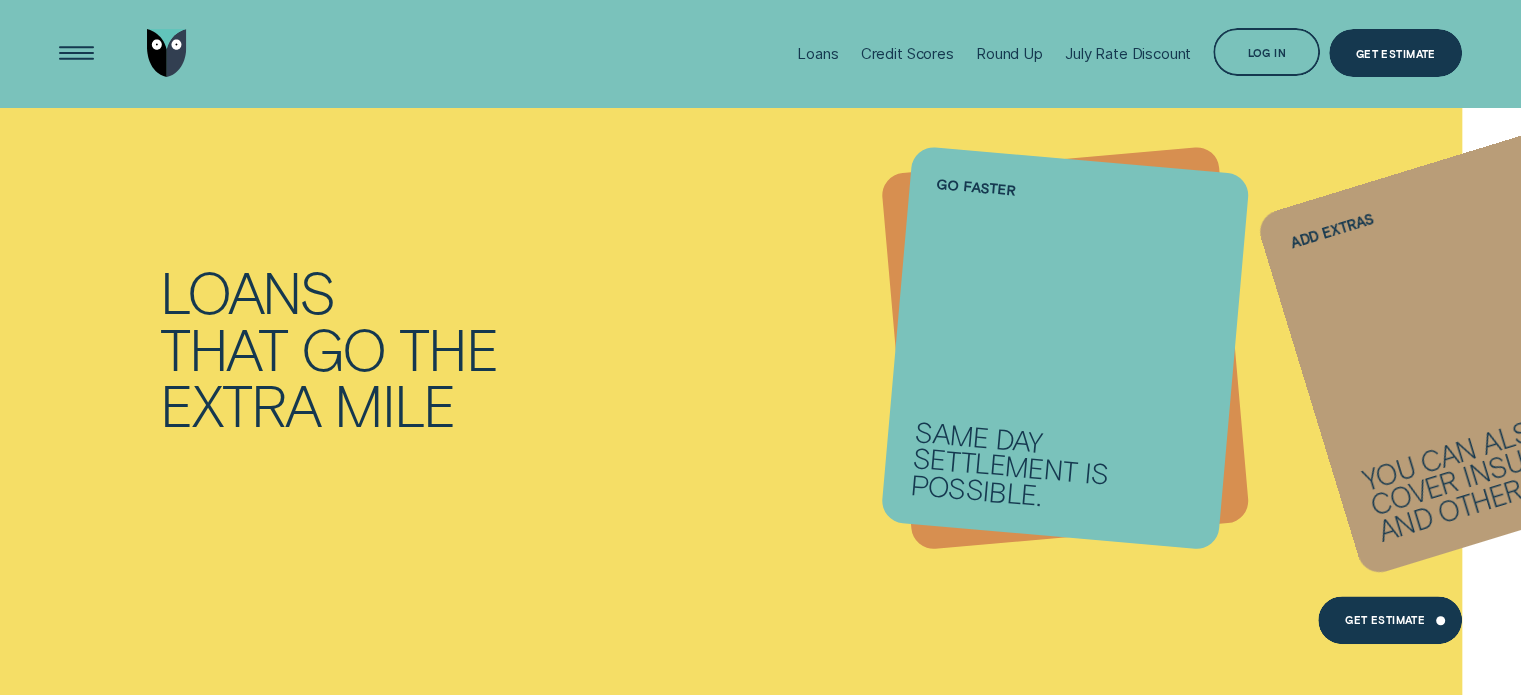 scroll, scrollTop: 700, scrollLeft: 0, axis: vertical 